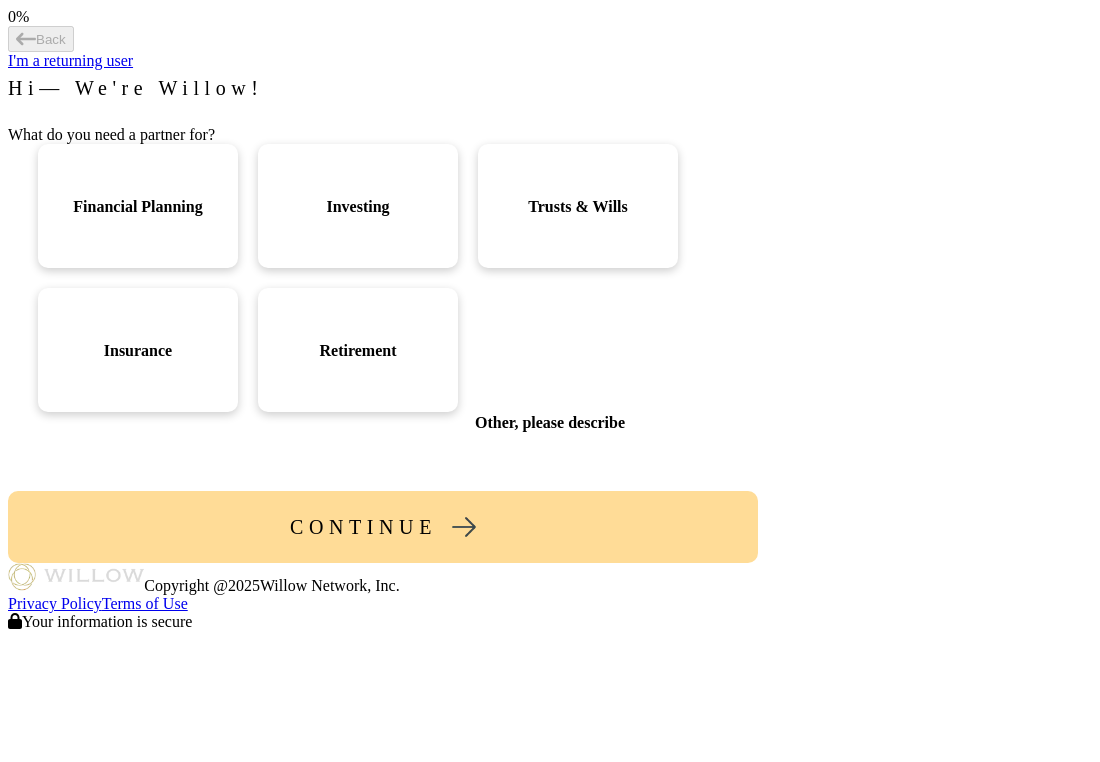 scroll, scrollTop: 0, scrollLeft: 0, axis: both 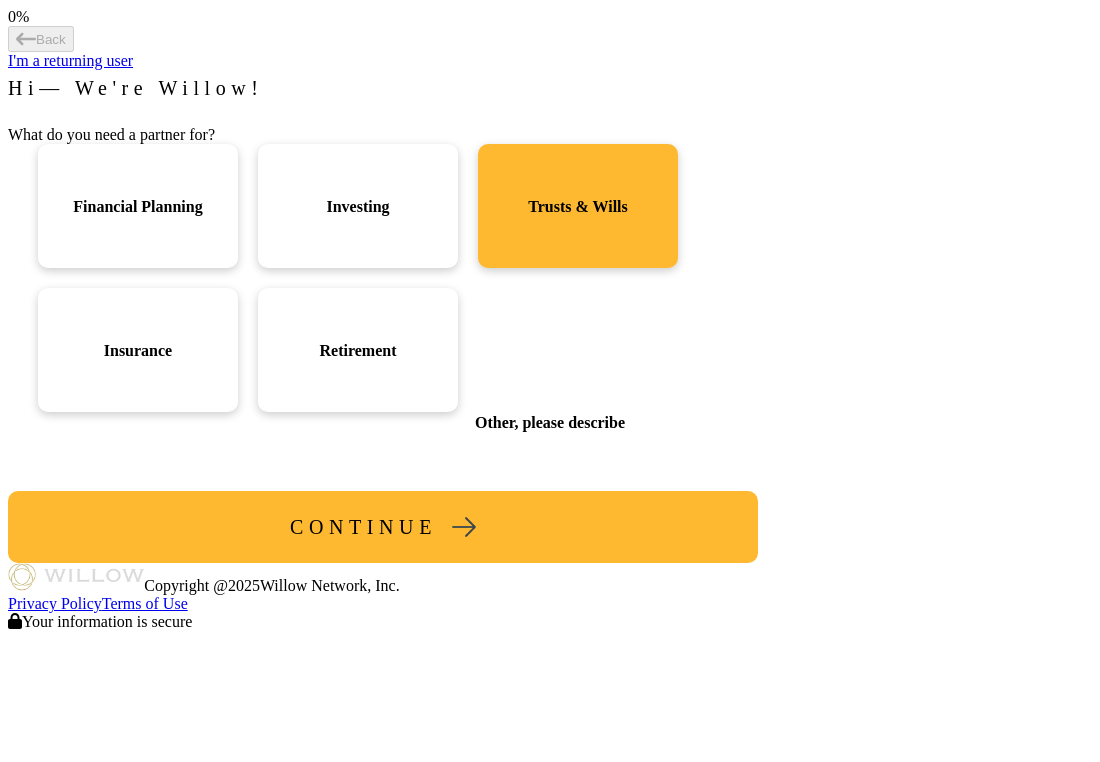 click on "Retirement" at bounding box center [137, 206] 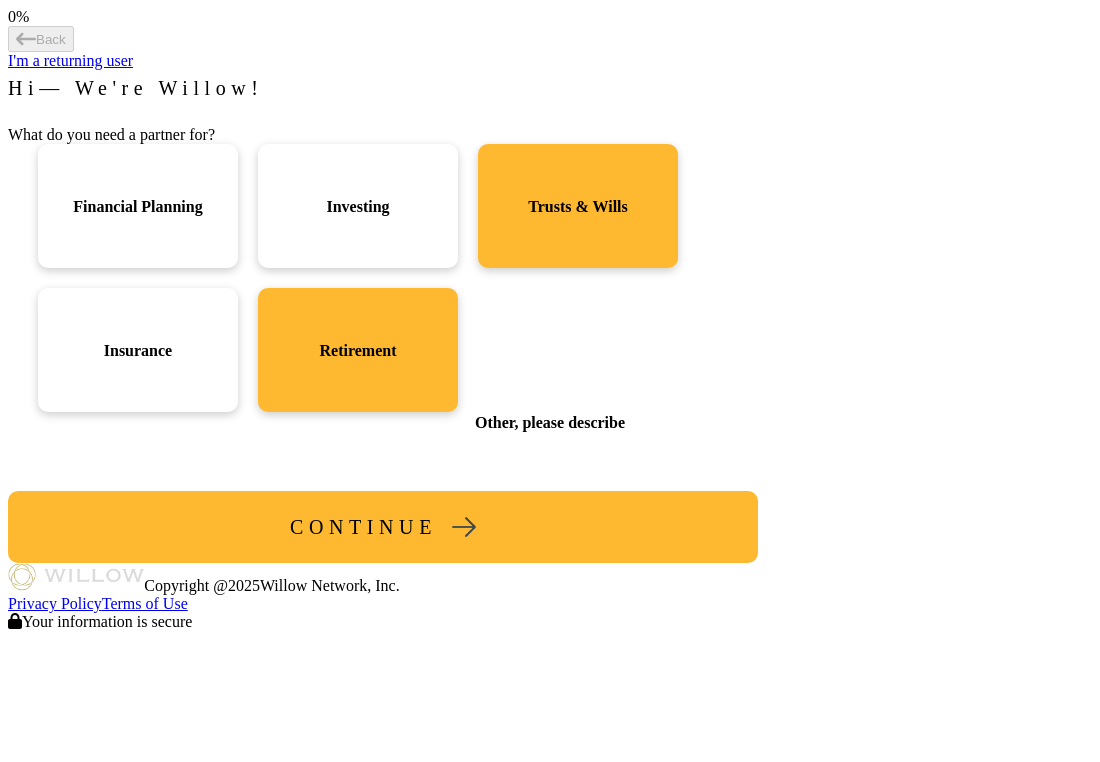 click on "+ see more" at bounding box center (578, 350) 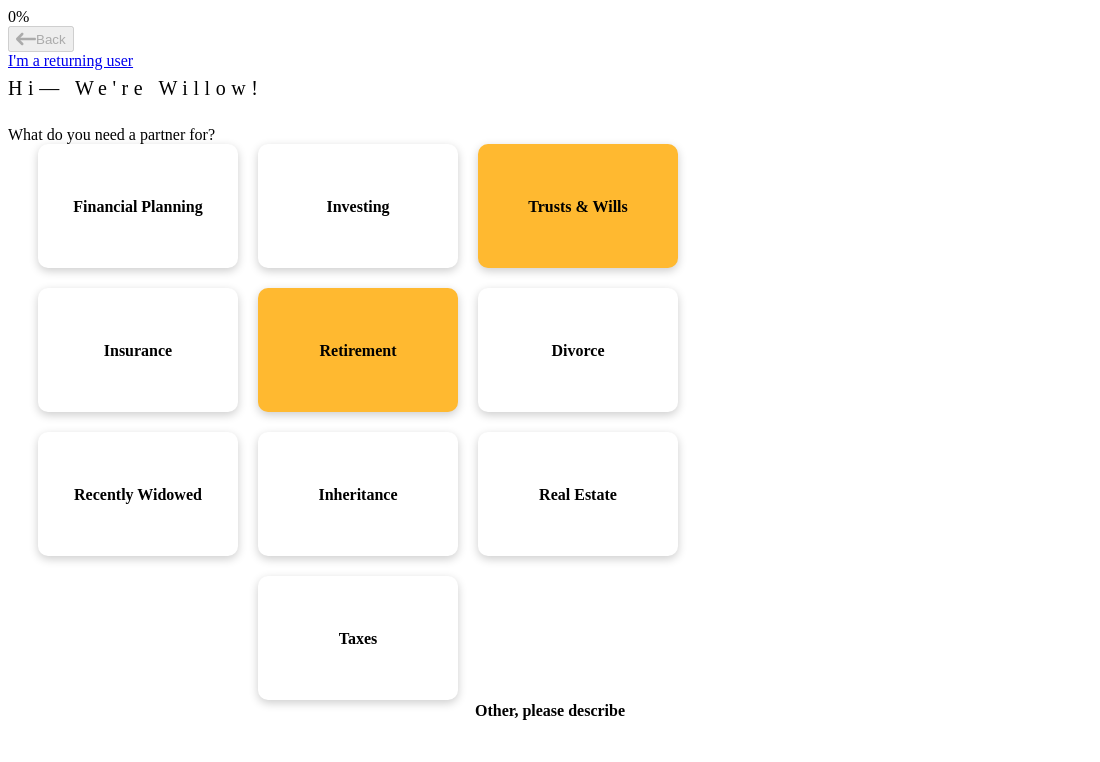 click on "Taxes" at bounding box center [137, 206] 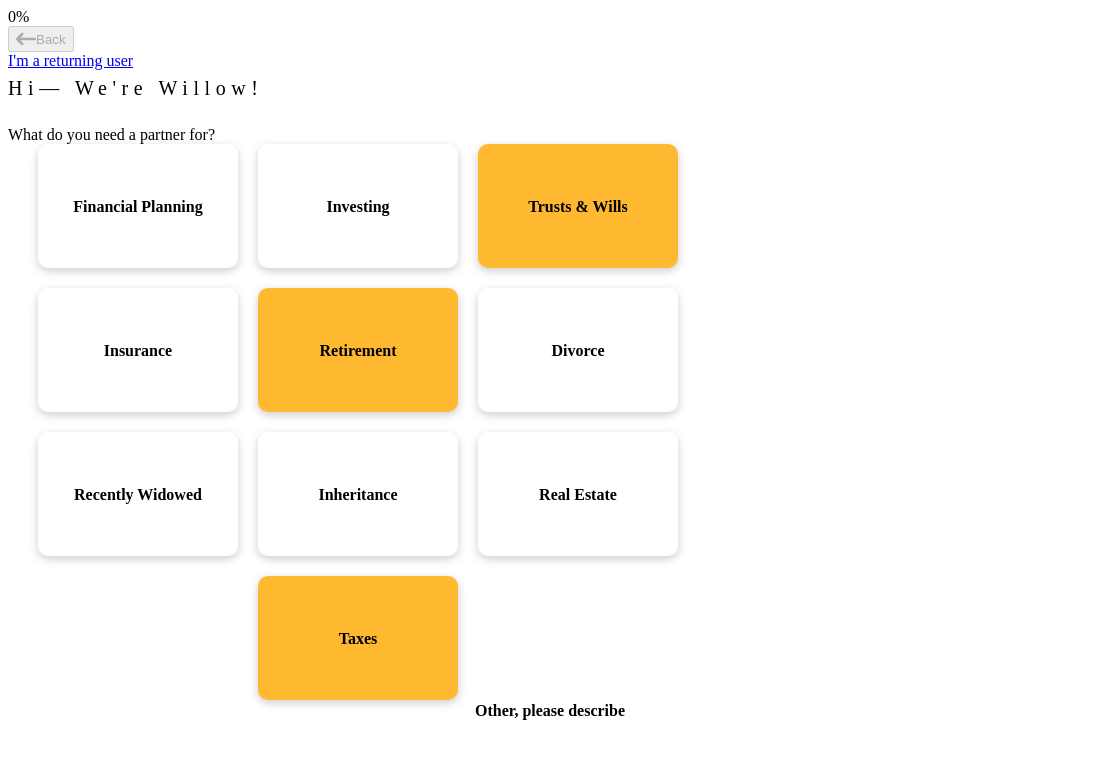click at bounding box center [464, 815] 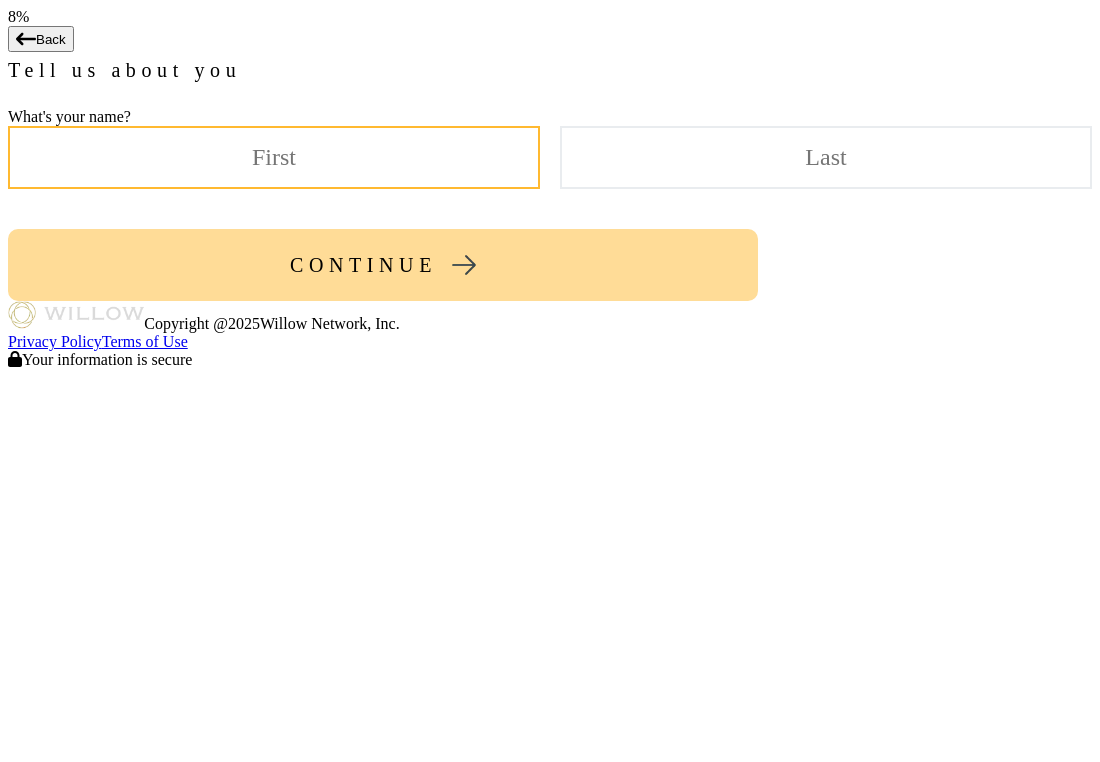 click at bounding box center [274, 157] 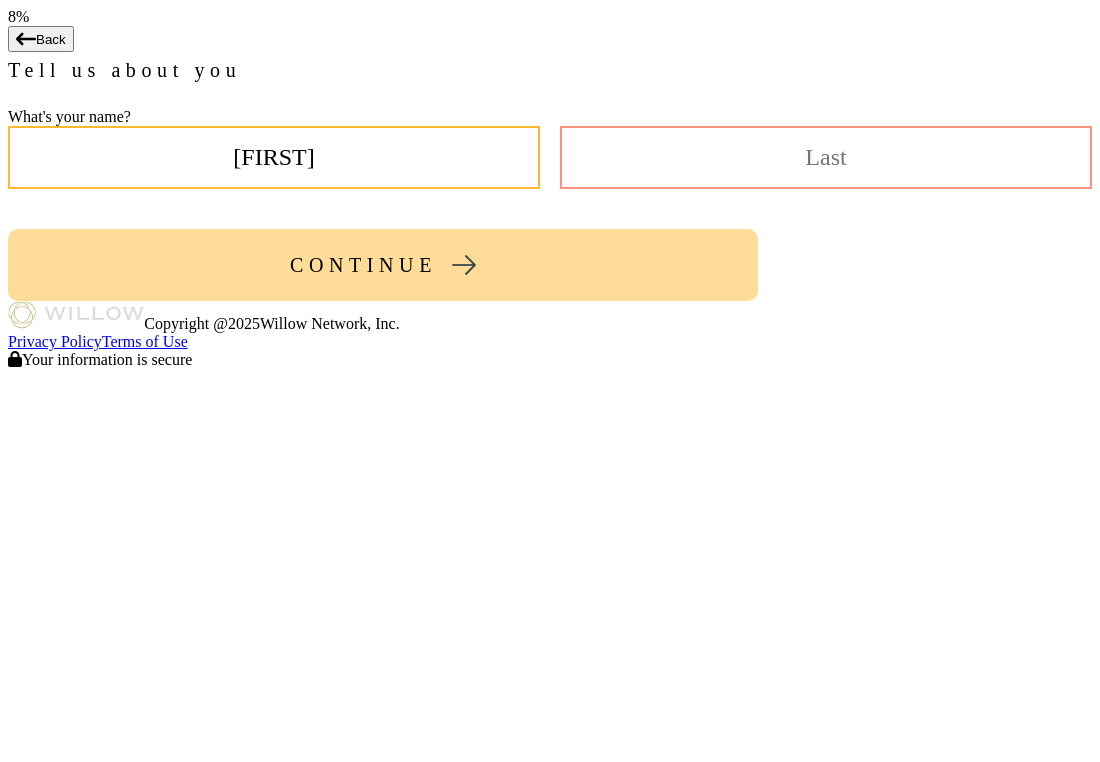 type on "[FIRST]" 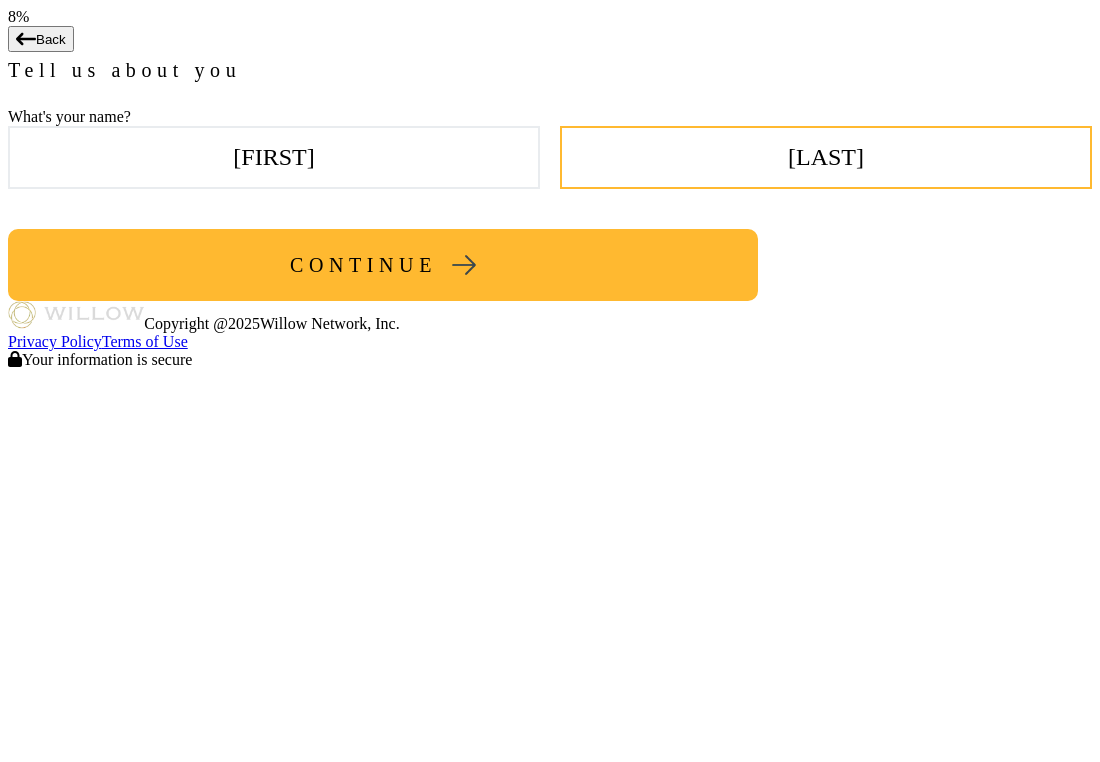 type on "[LAST]" 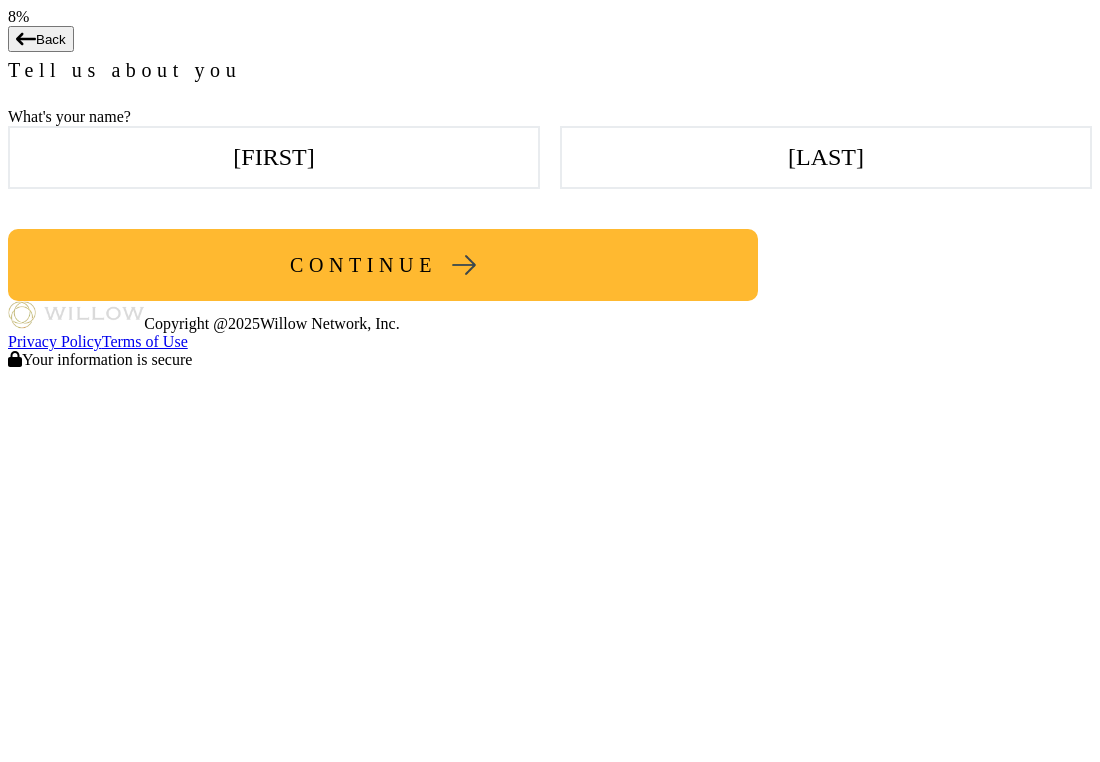 click on "CONTINUE" at bounding box center (383, 265) 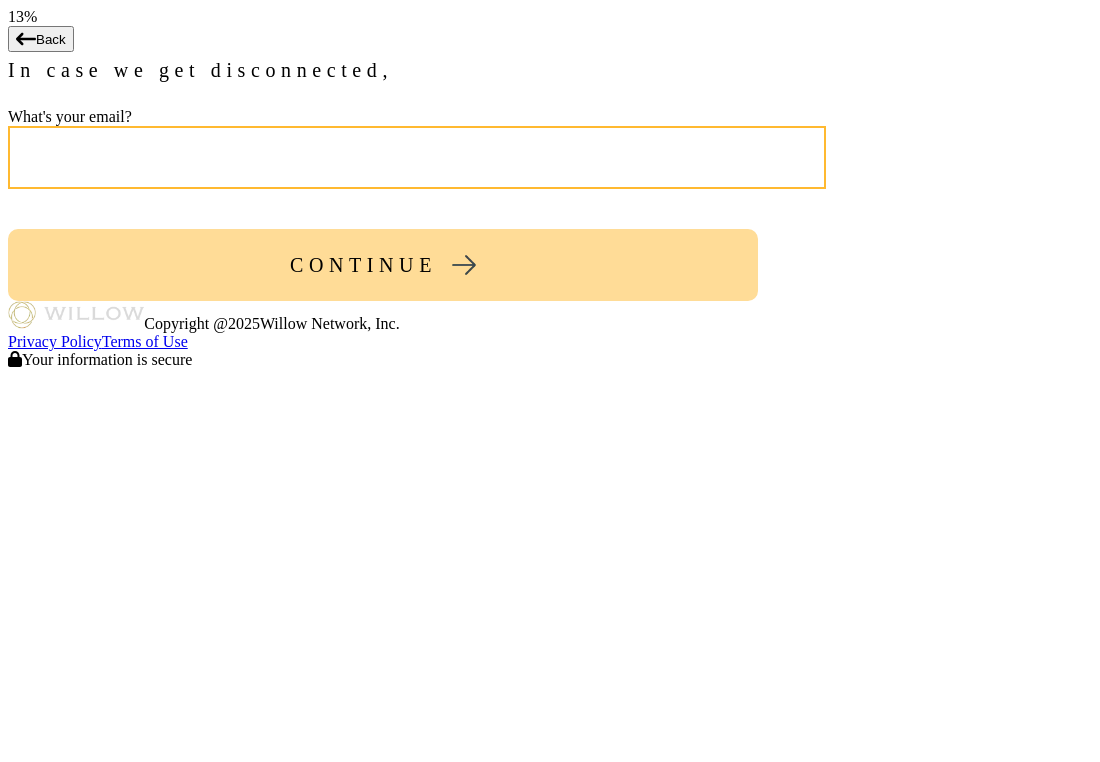 click at bounding box center [417, 157] 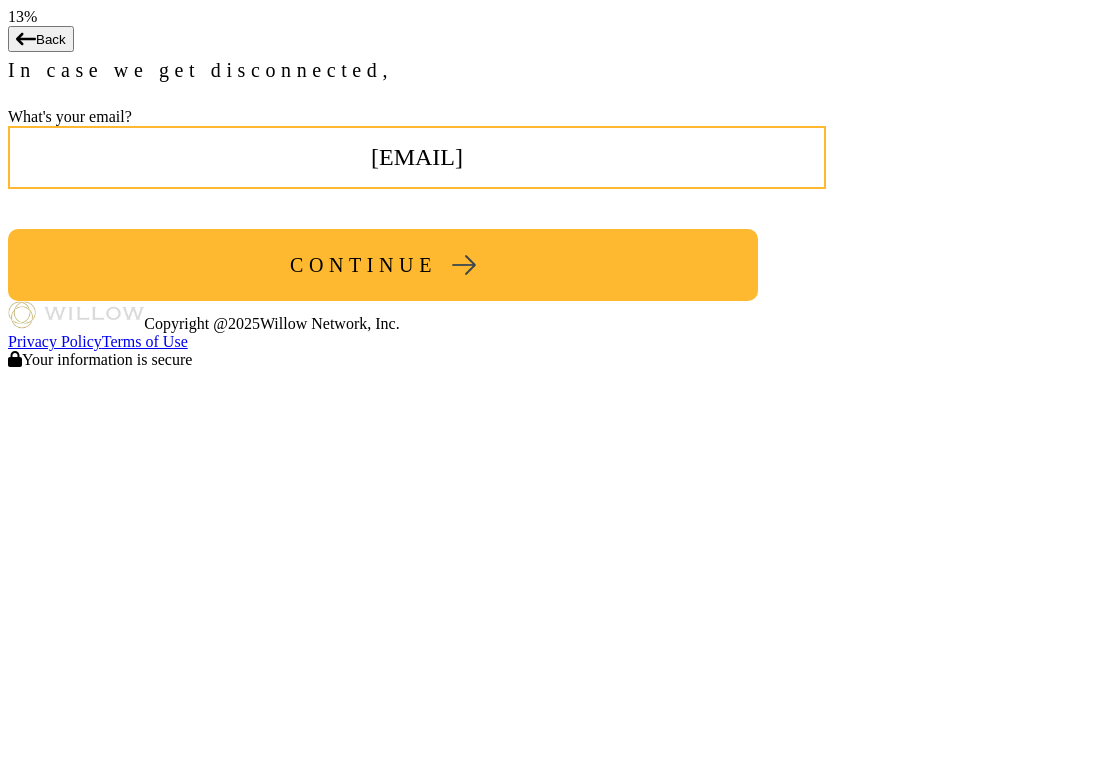 type on "[EMAIL]" 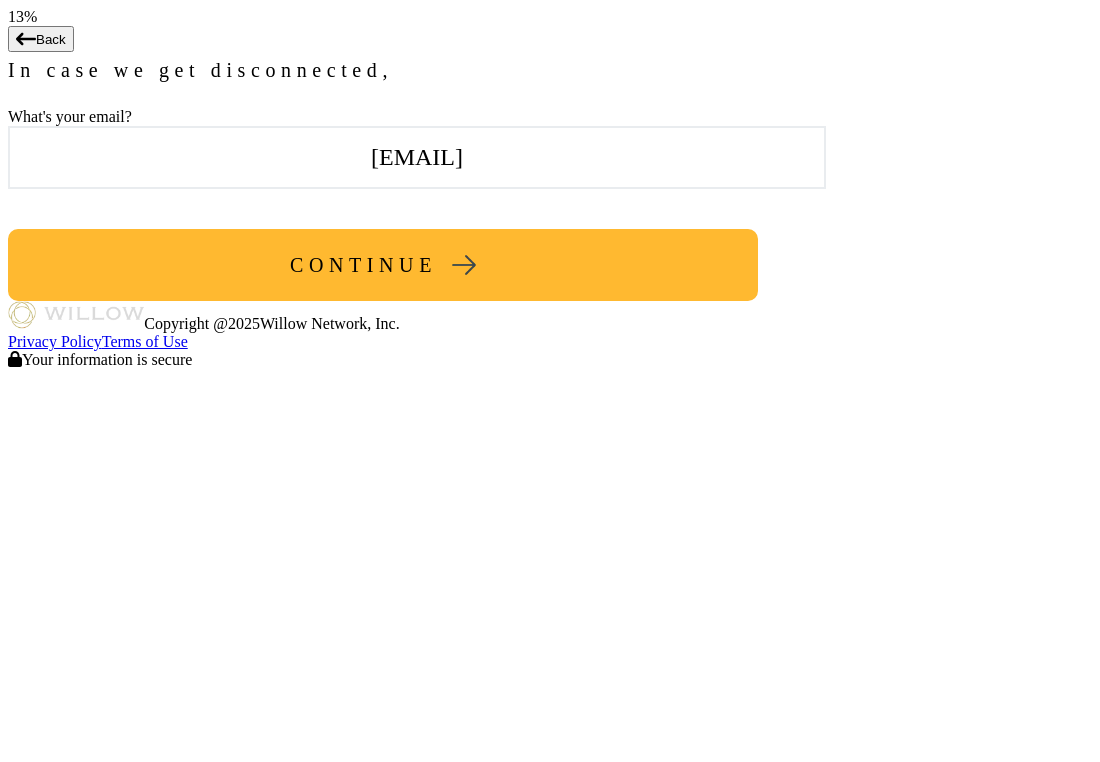 click on "CONTINUE" at bounding box center (383, 265) 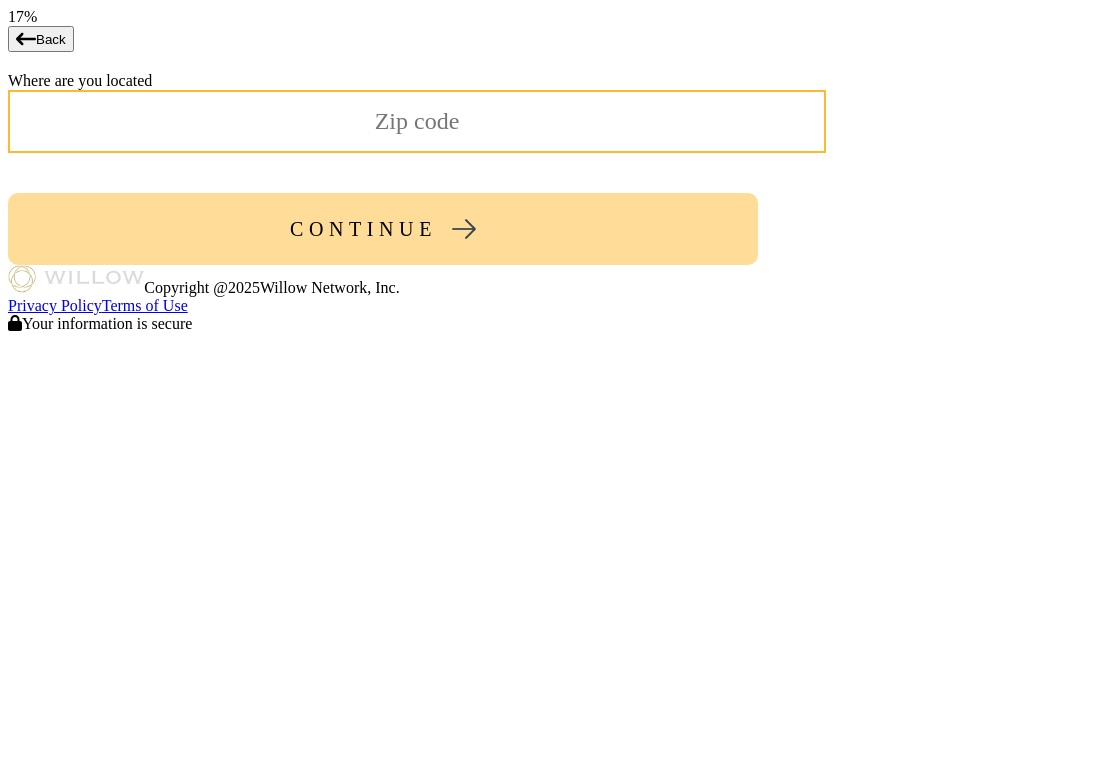 click at bounding box center [417, 121] 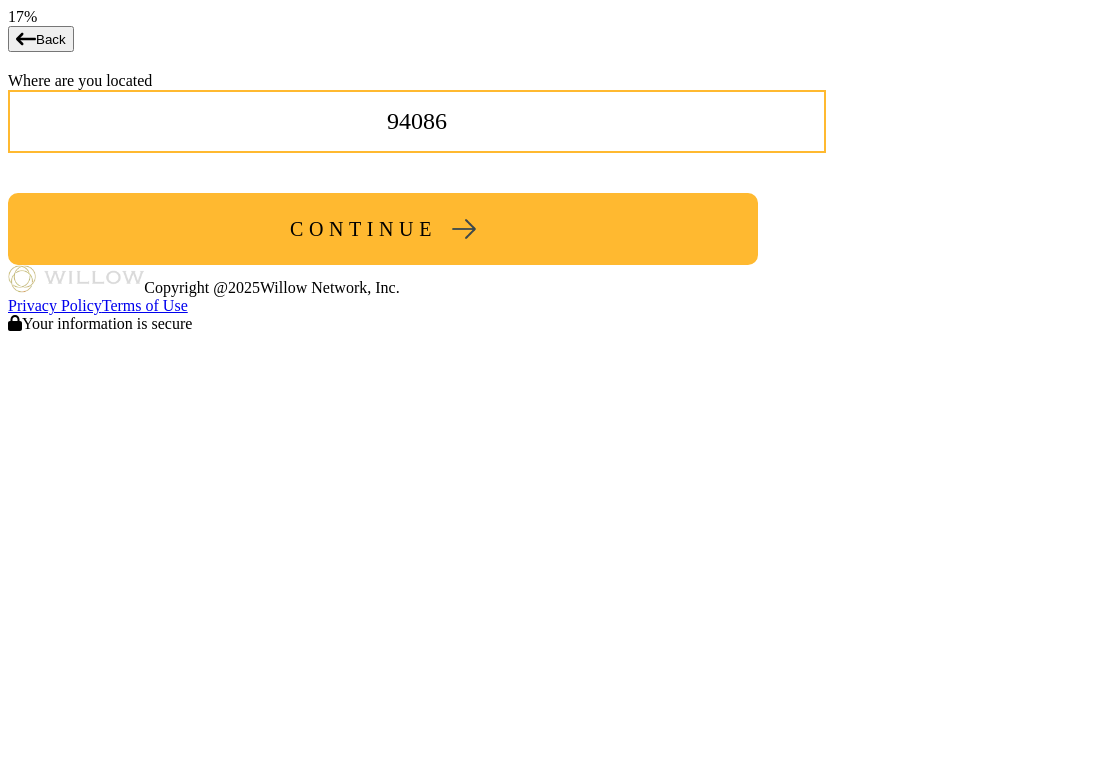 type on "94086" 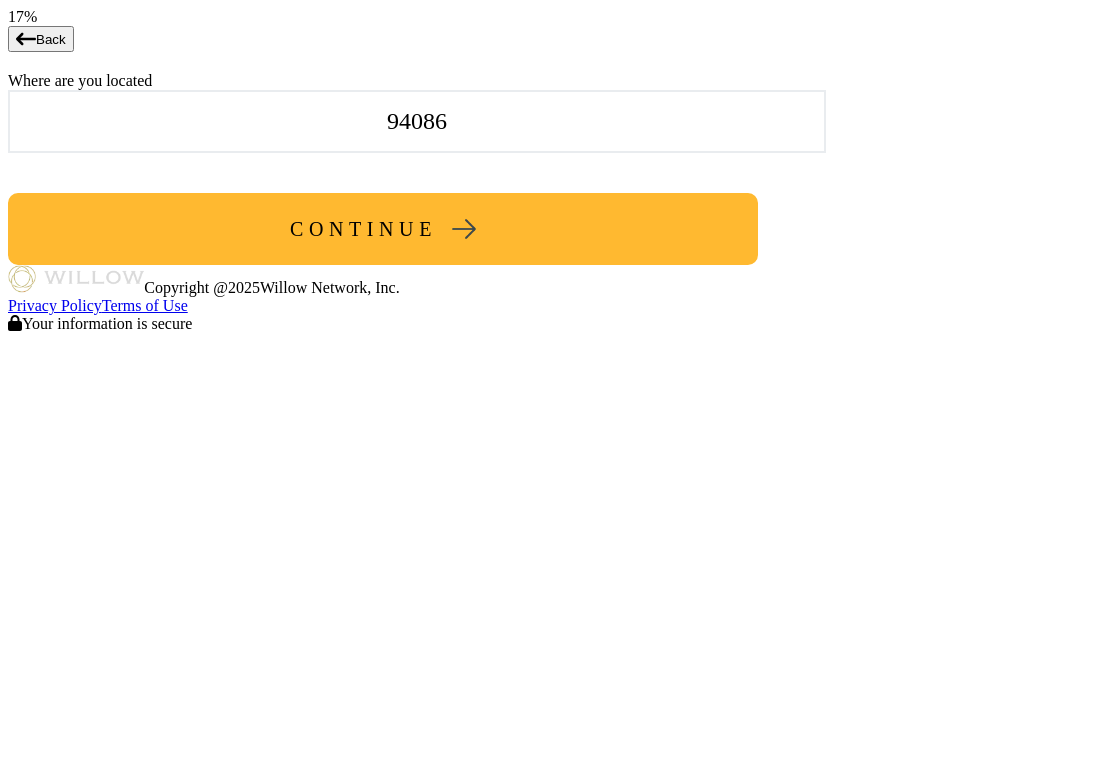 click on "CONTINUE" at bounding box center [363, 229] 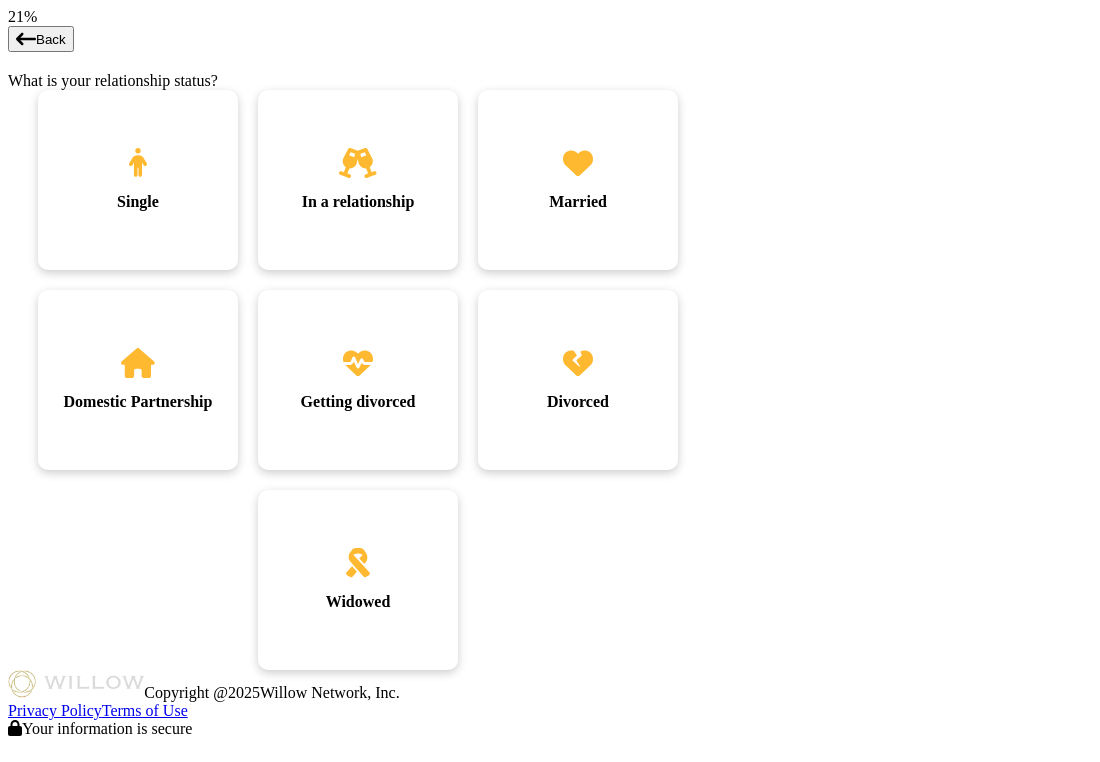 click on "Divorced" at bounding box center (138, 201) 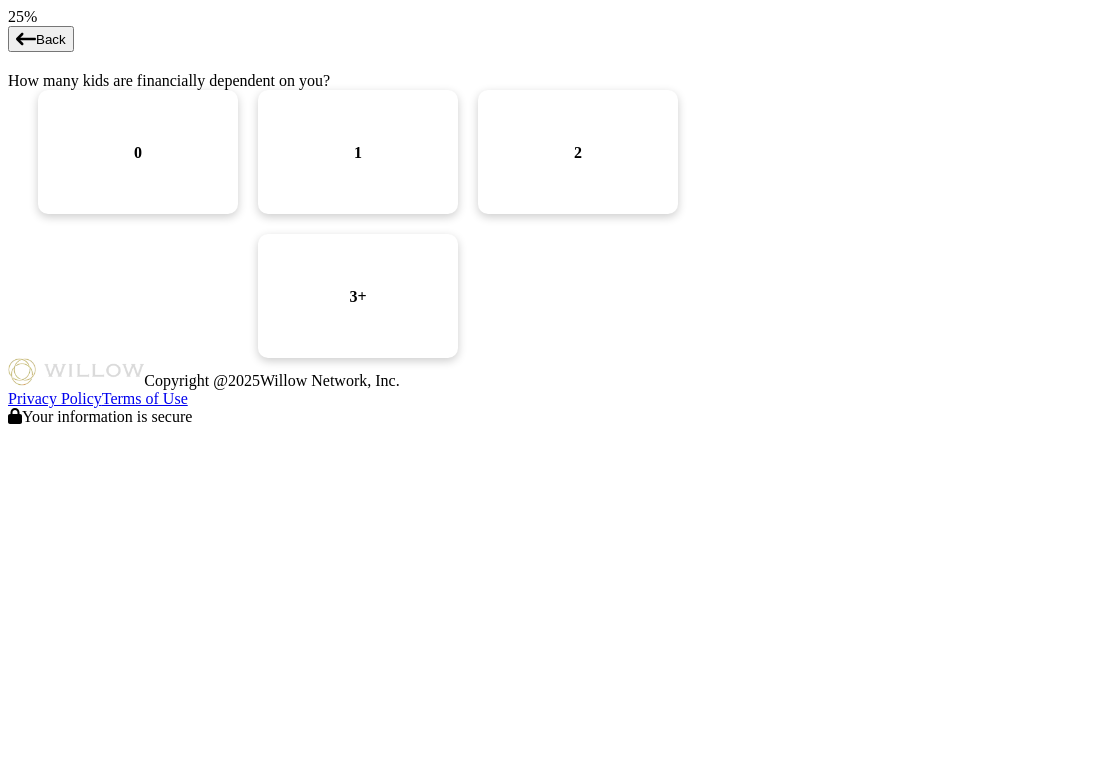 click on "0" at bounding box center [138, 152] 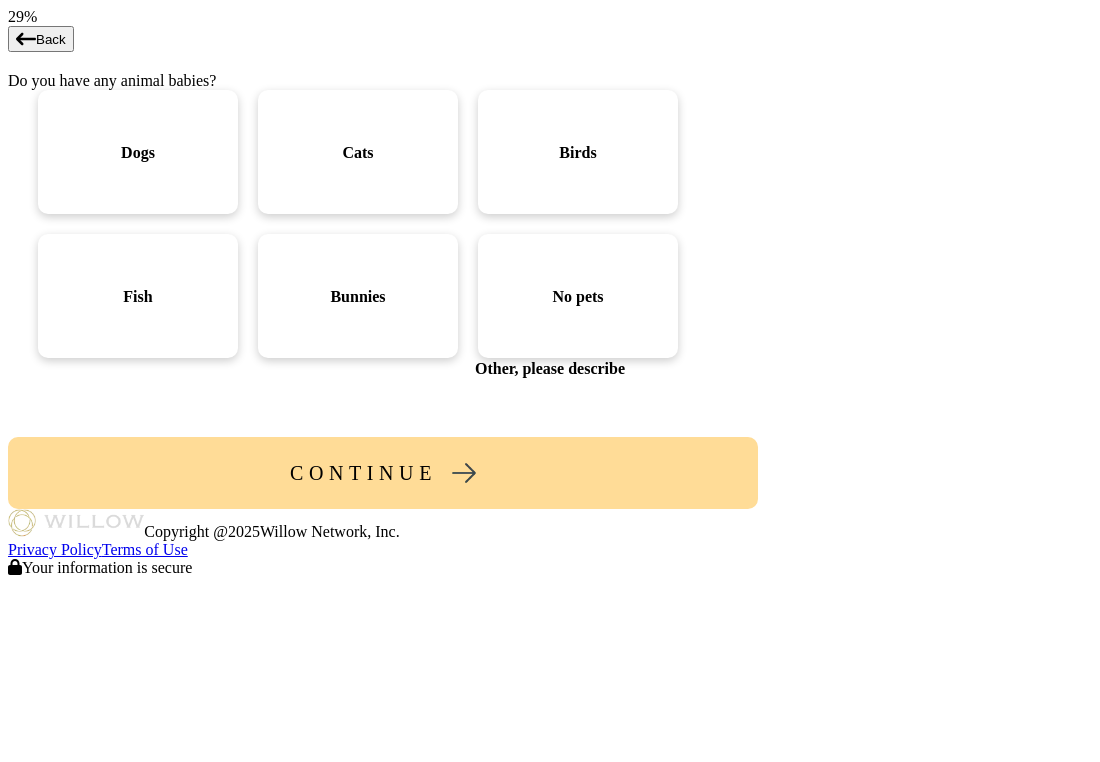 click on "No pets" at bounding box center (138, 152) 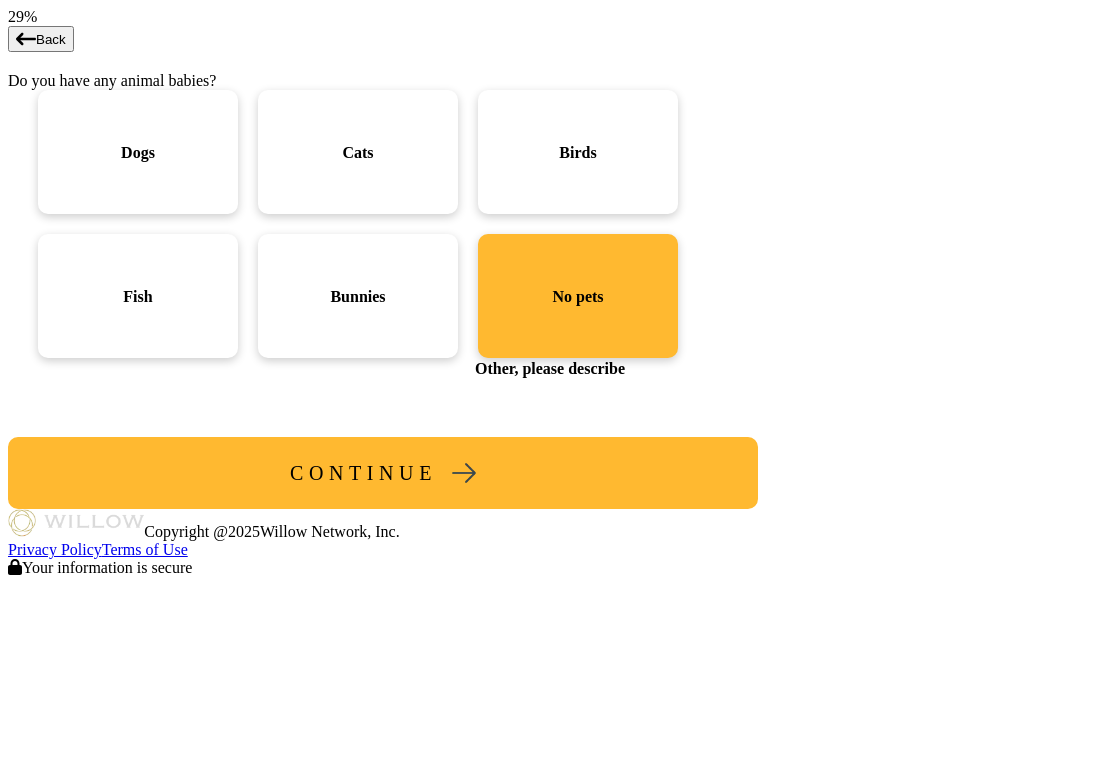 click on "CONTINUE" at bounding box center (363, 473) 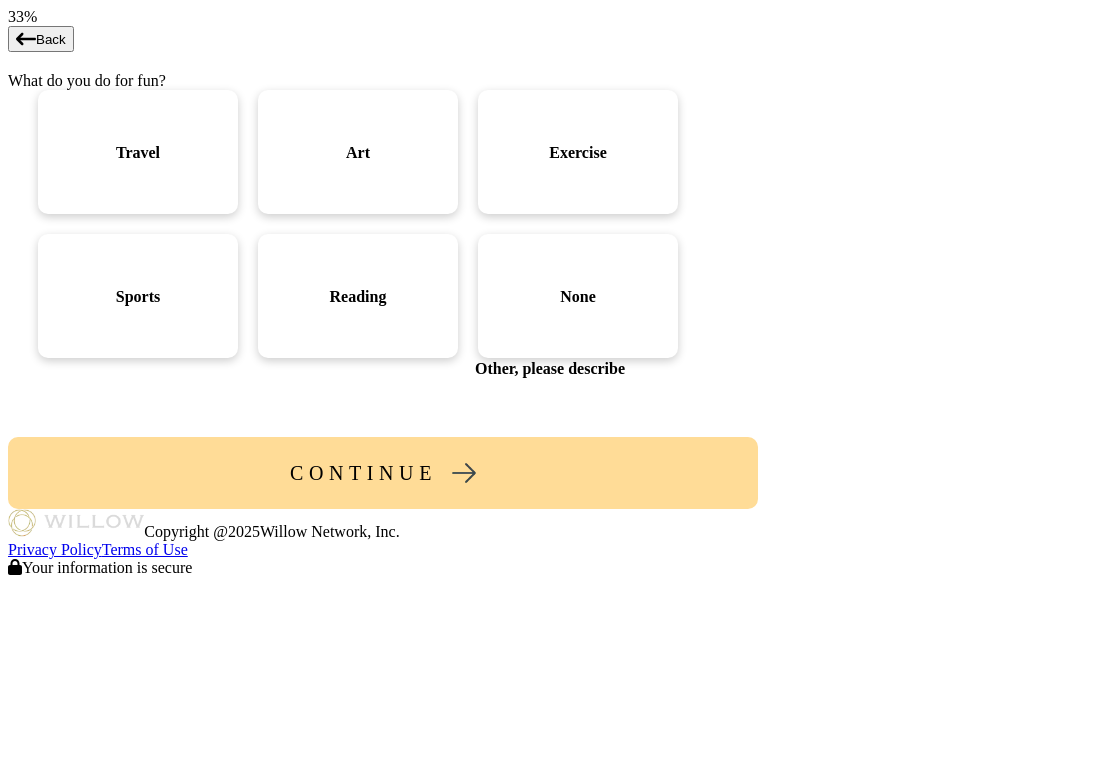 click on "None" at bounding box center [578, 296] 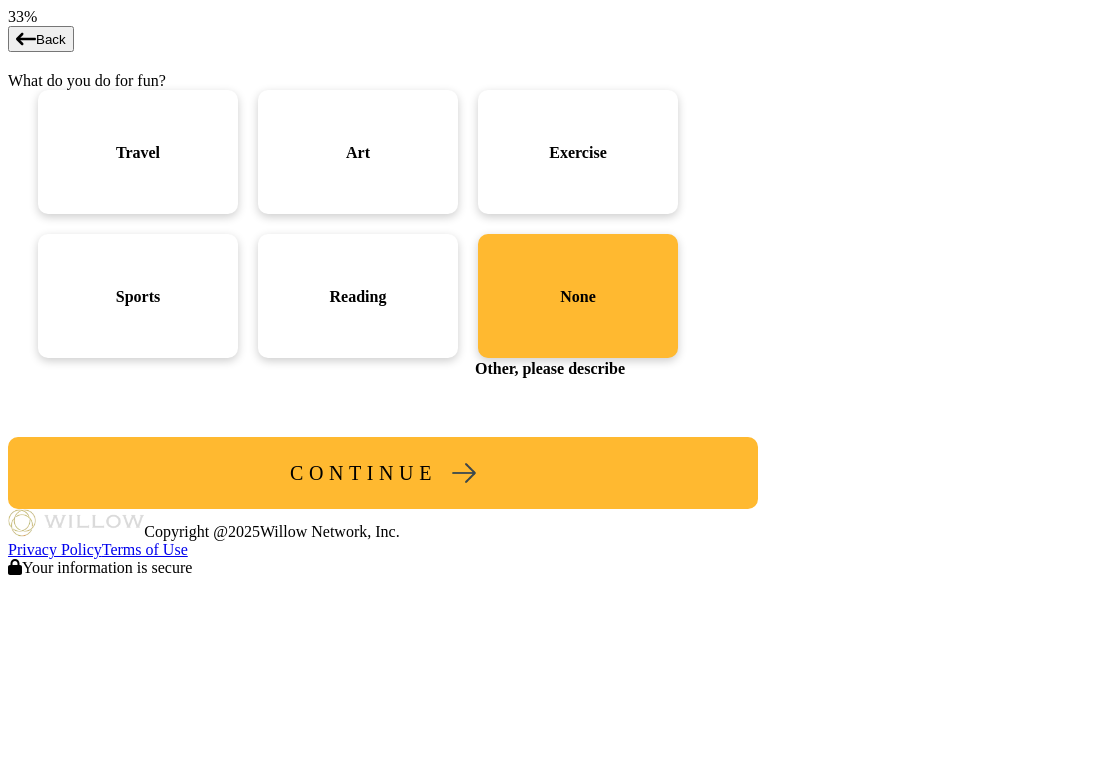 click on "CONTINUE" at bounding box center (363, 473) 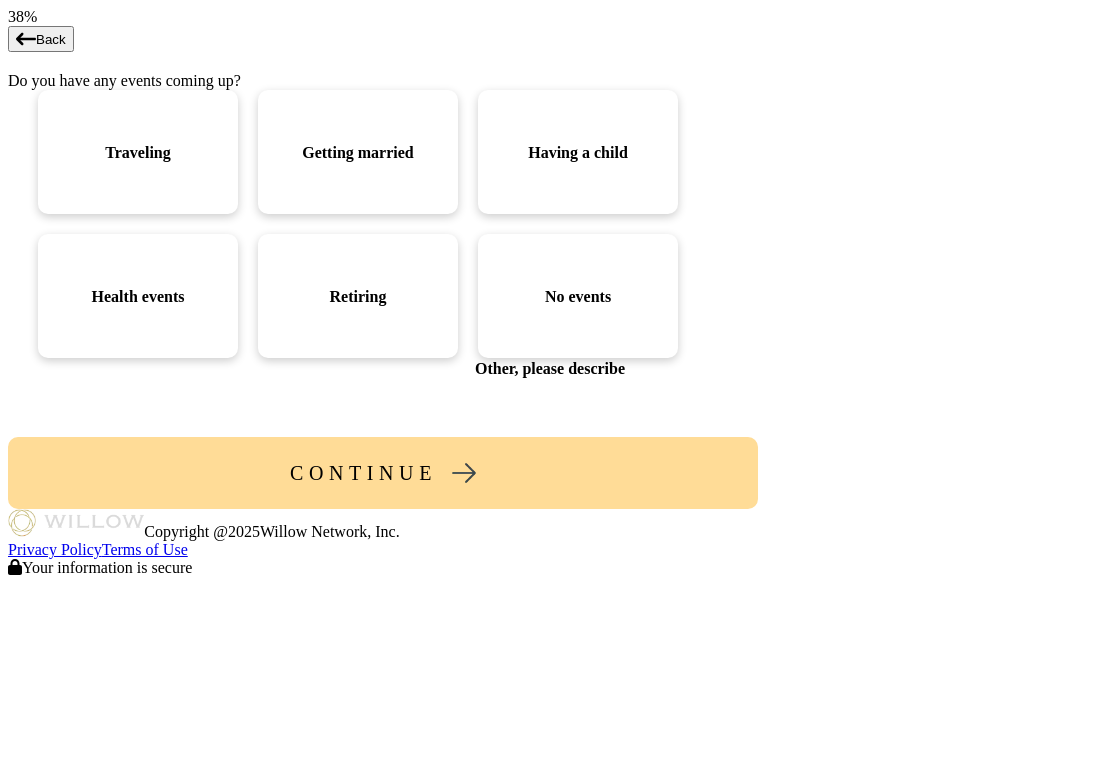 click on "Traveling" at bounding box center (138, 152) 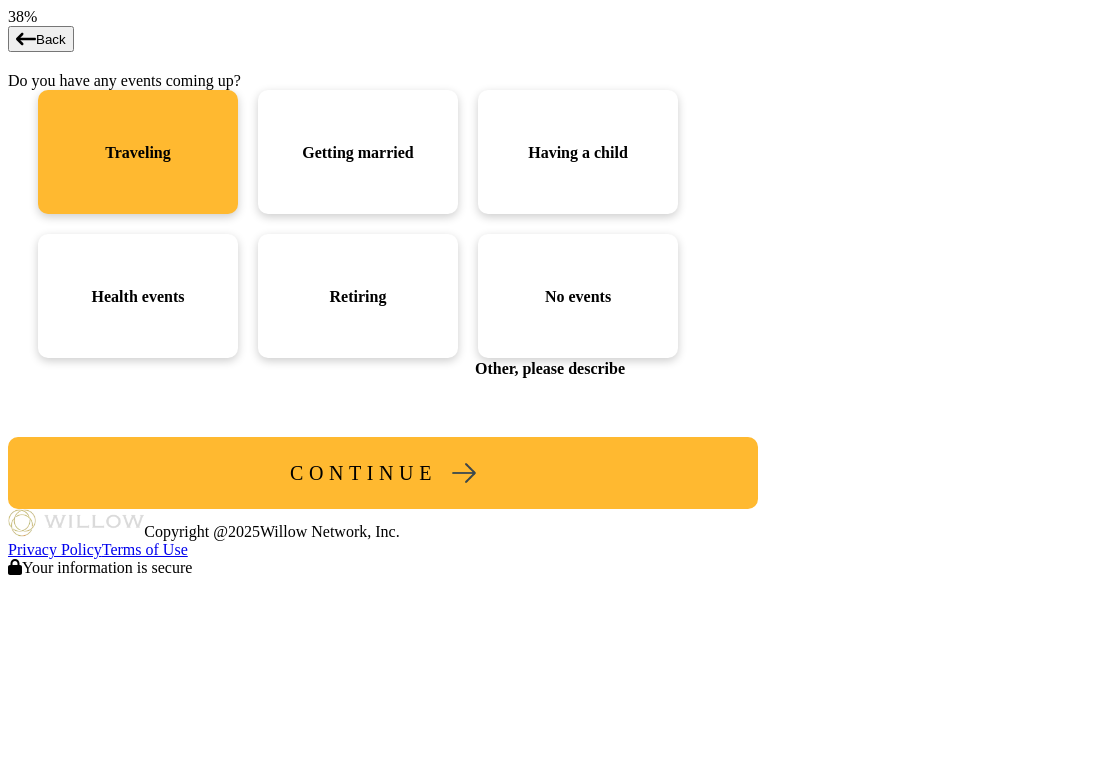 click on "CONTINUE" at bounding box center (363, 473) 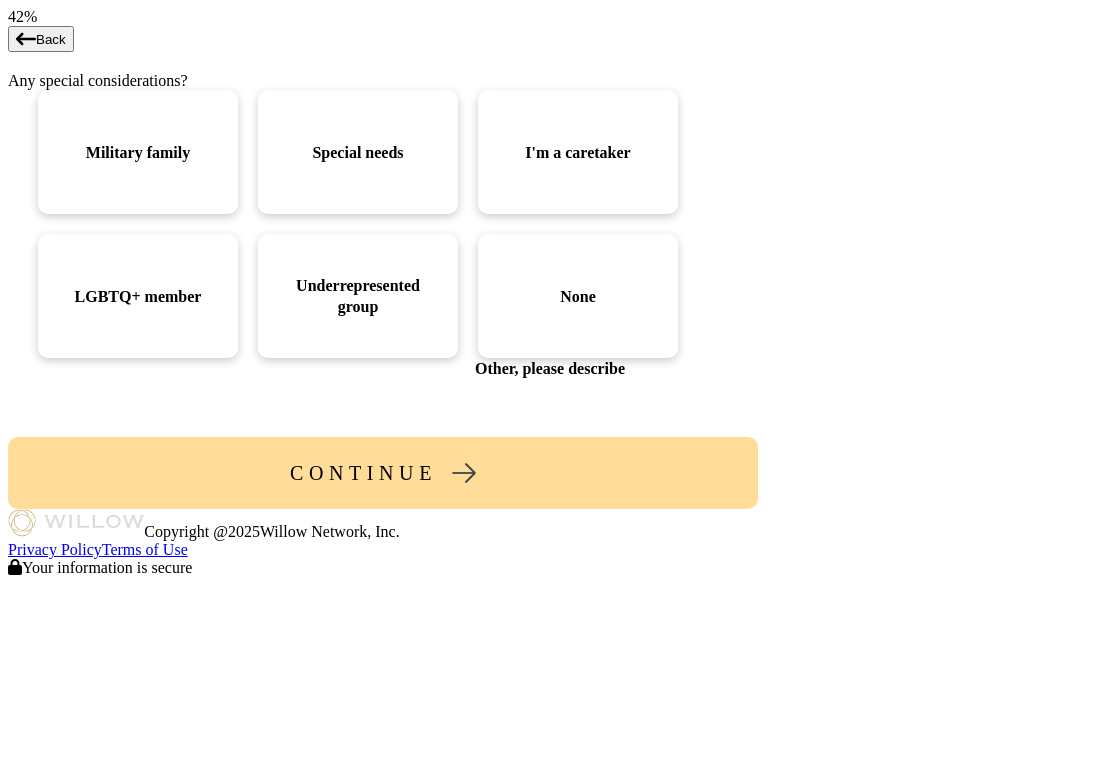 click on "None" at bounding box center (138, 152) 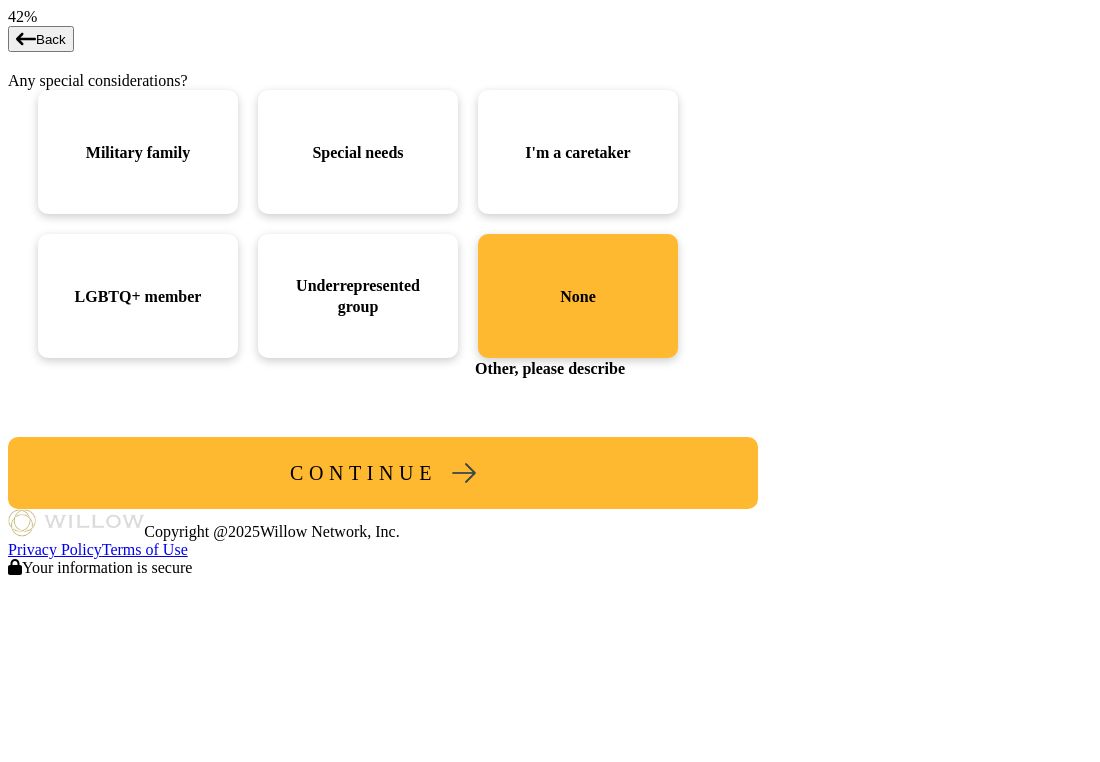 click on "CONTINUE" at bounding box center [363, 473] 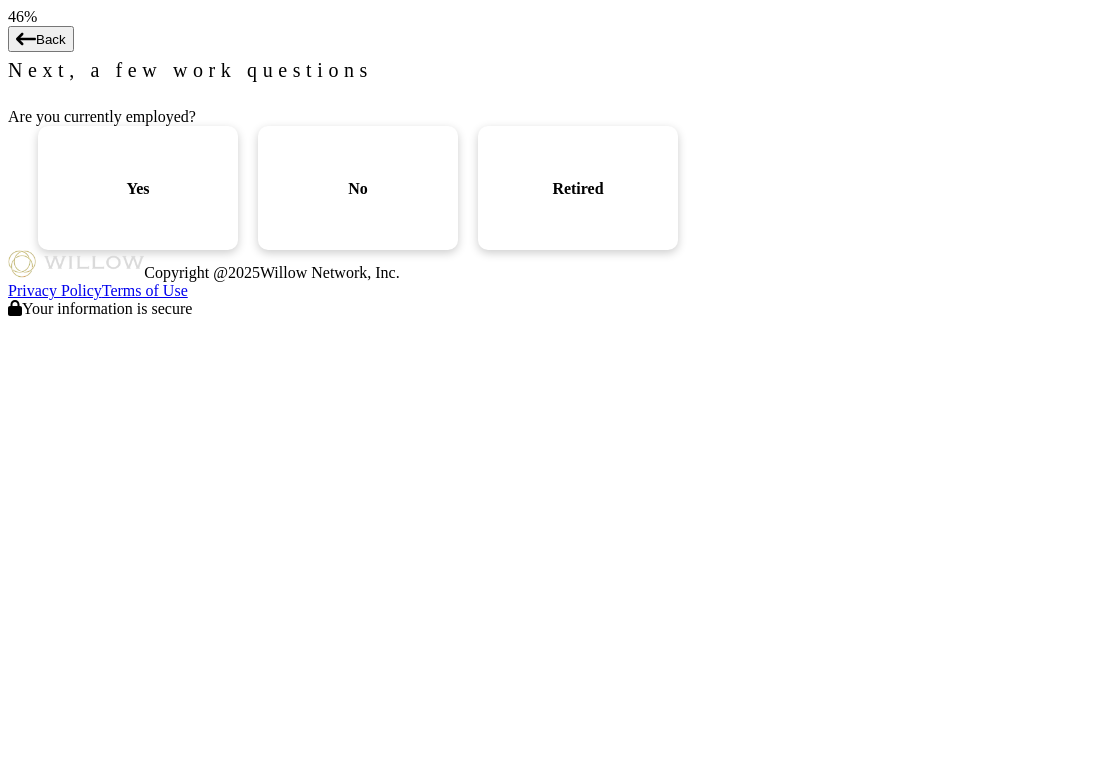 click on "Retired" at bounding box center [137, 188] 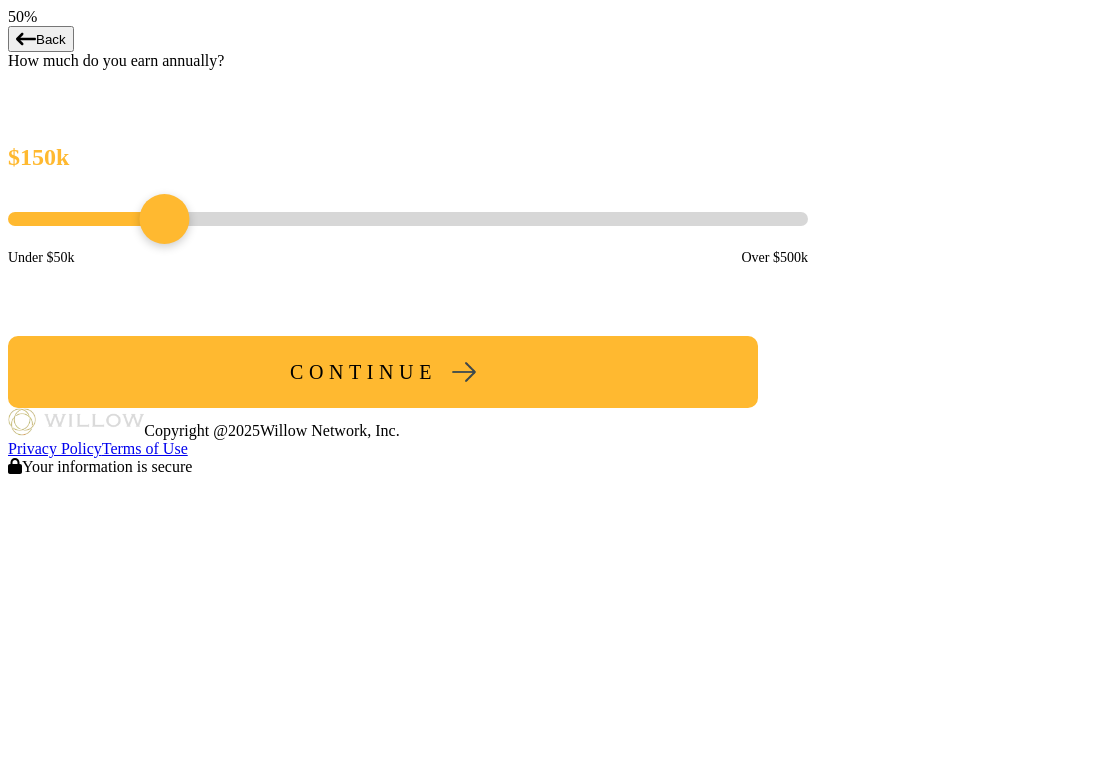 click at bounding box center (408, 219) 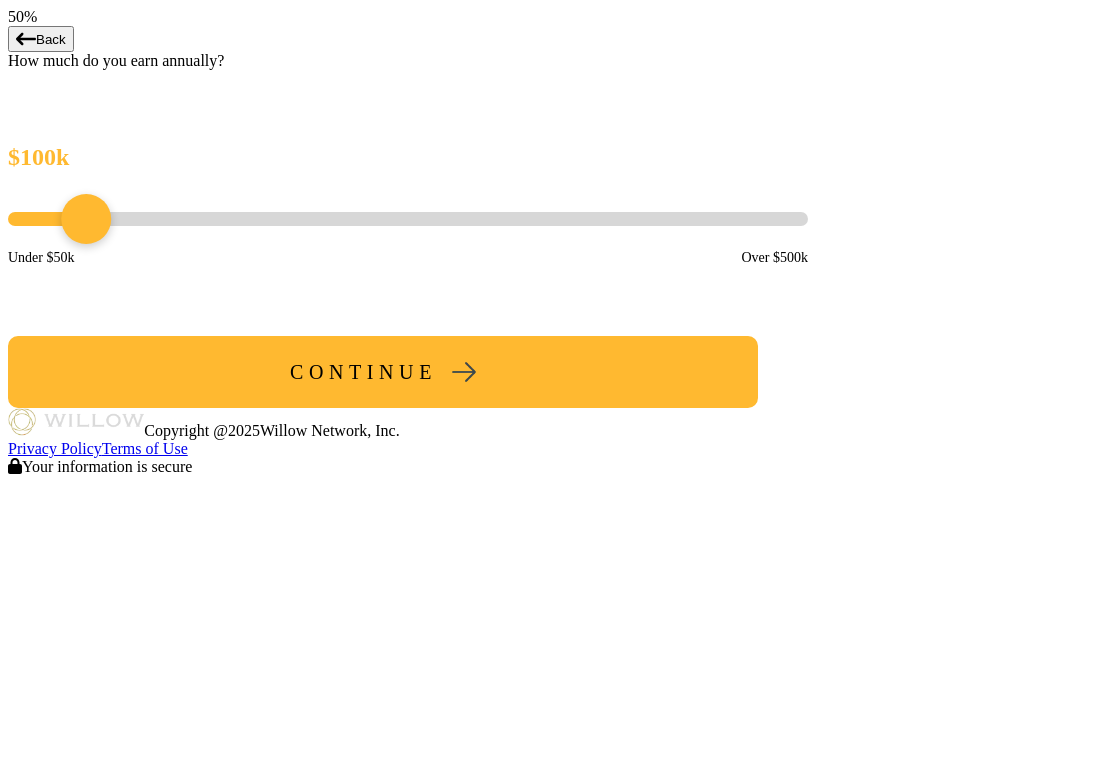 click at bounding box center (408, 219) 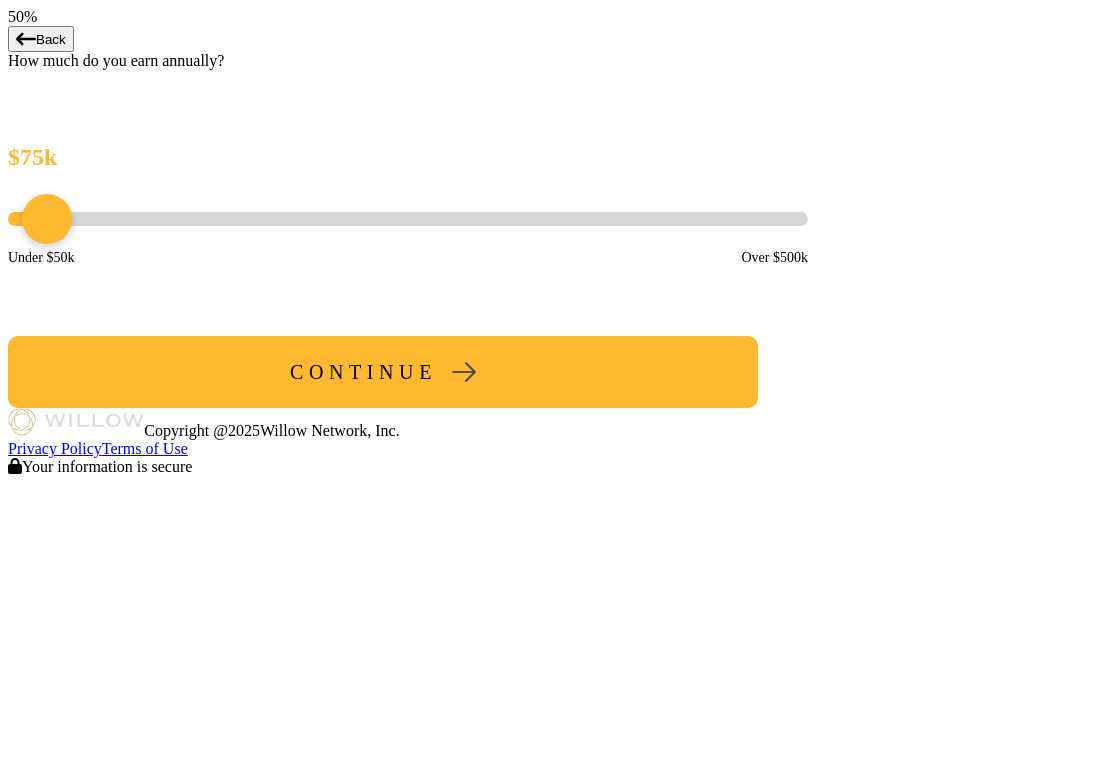 click at bounding box center (408, 219) 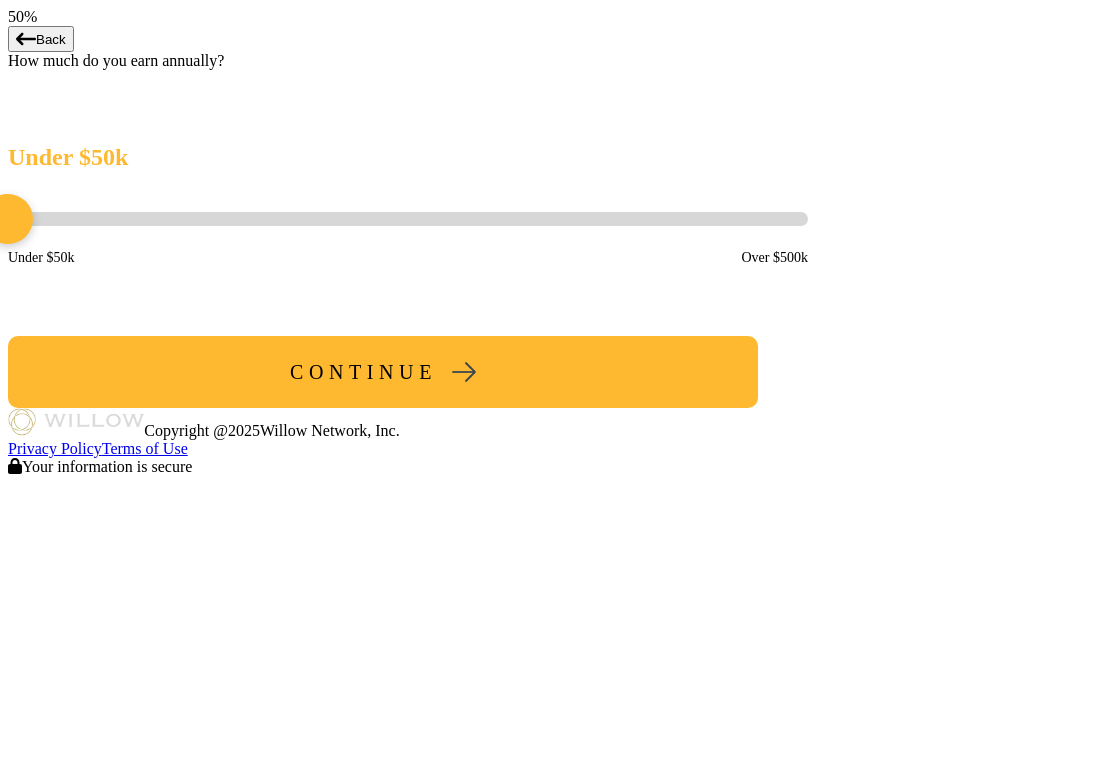 click at bounding box center (8, 219) 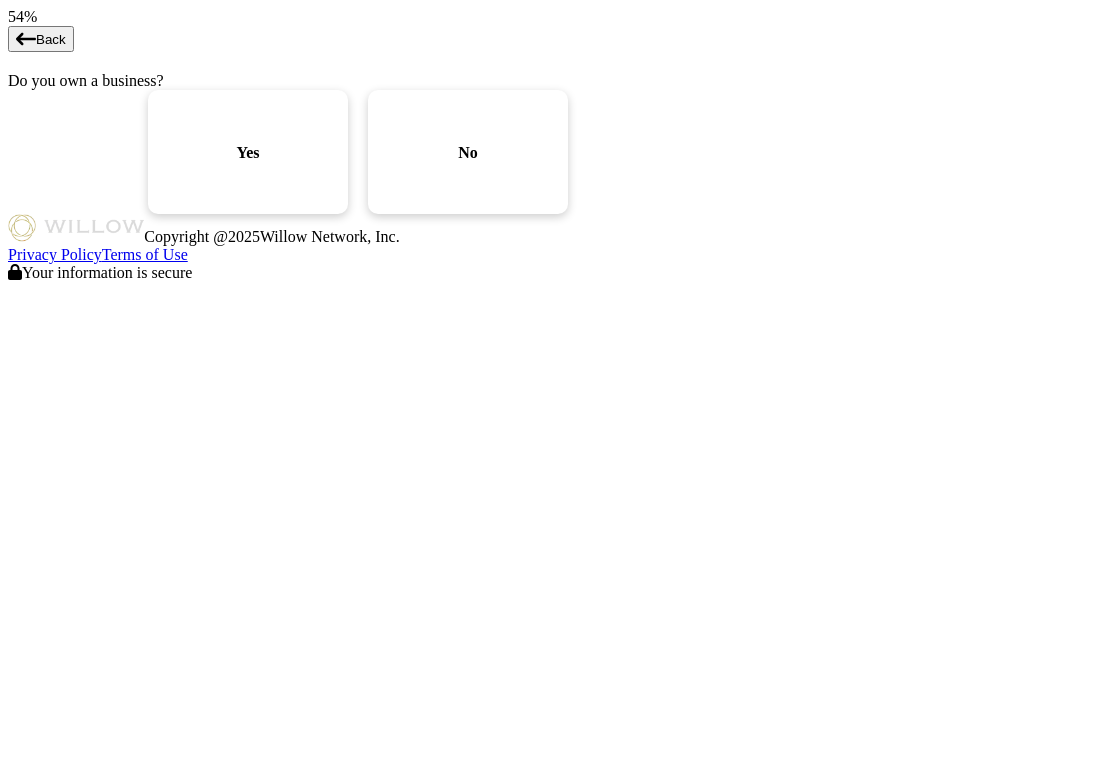 click on "No" at bounding box center (247, 152) 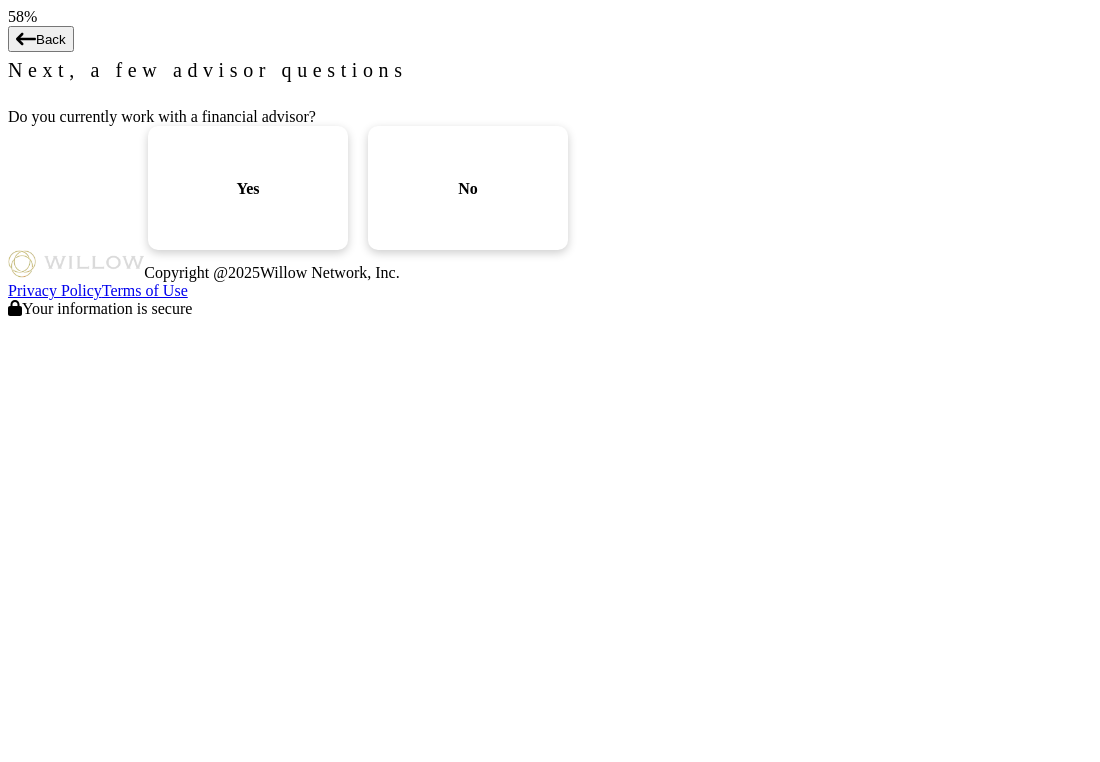 click on "No" at bounding box center [468, 188] 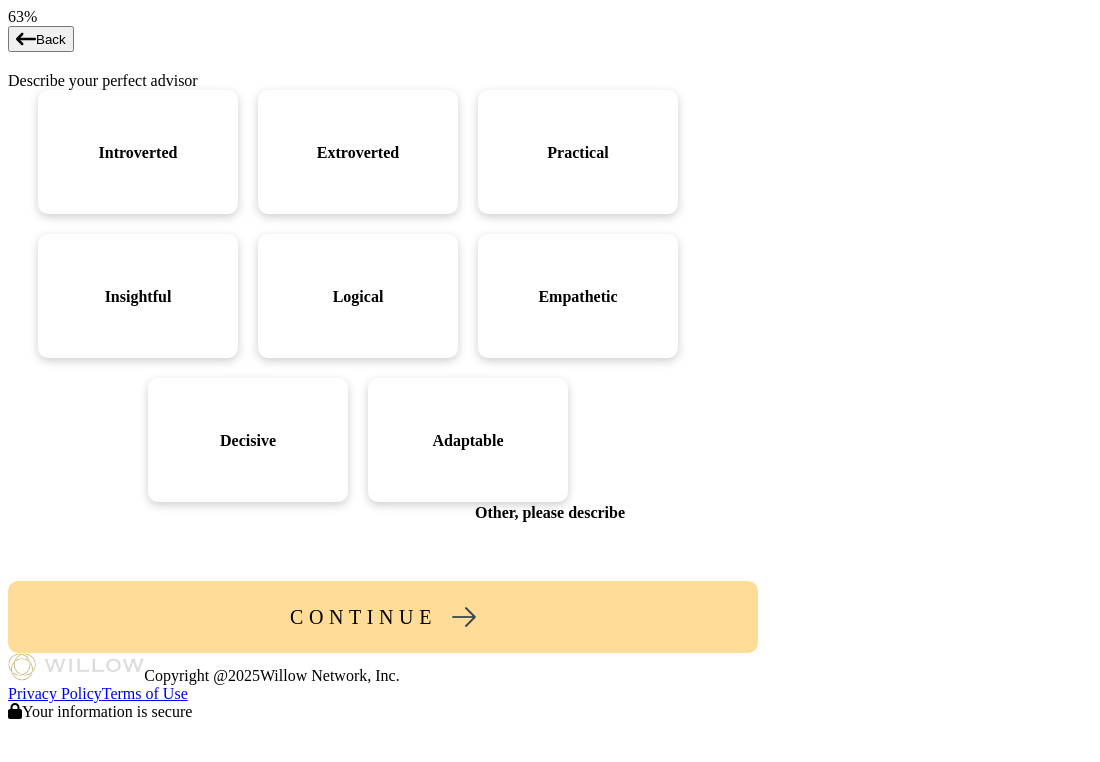click on "Insightful" at bounding box center [138, 152] 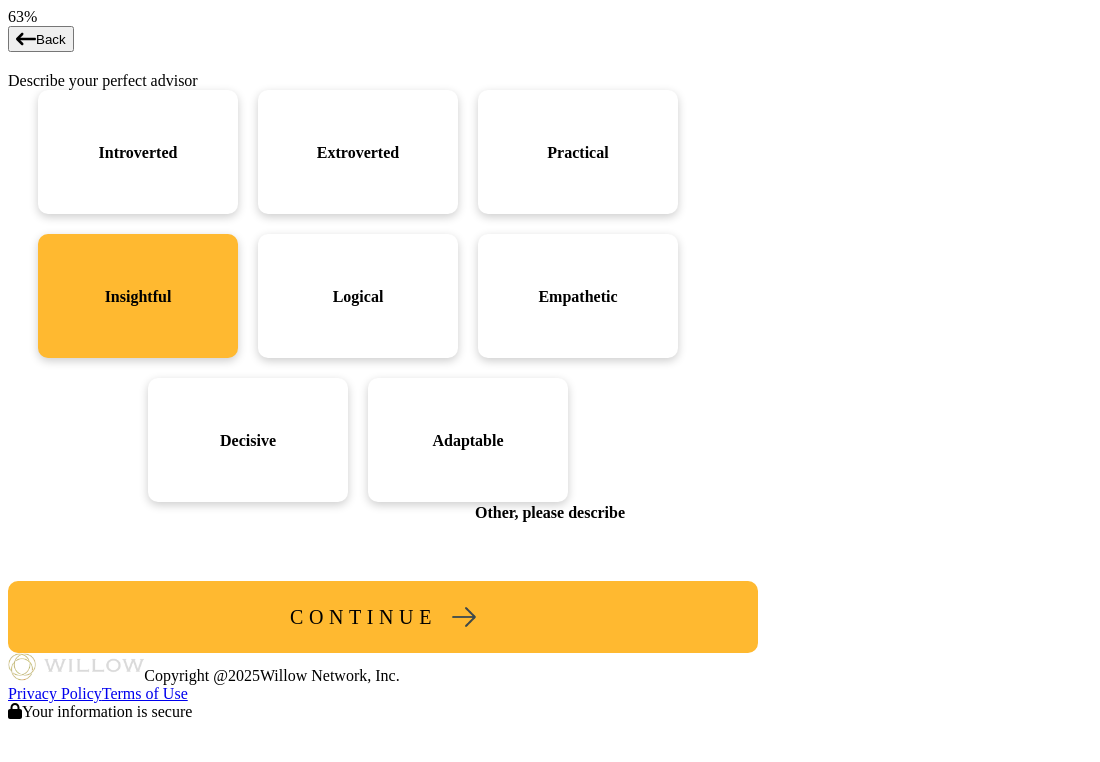click on "Adaptable" at bounding box center [138, 152] 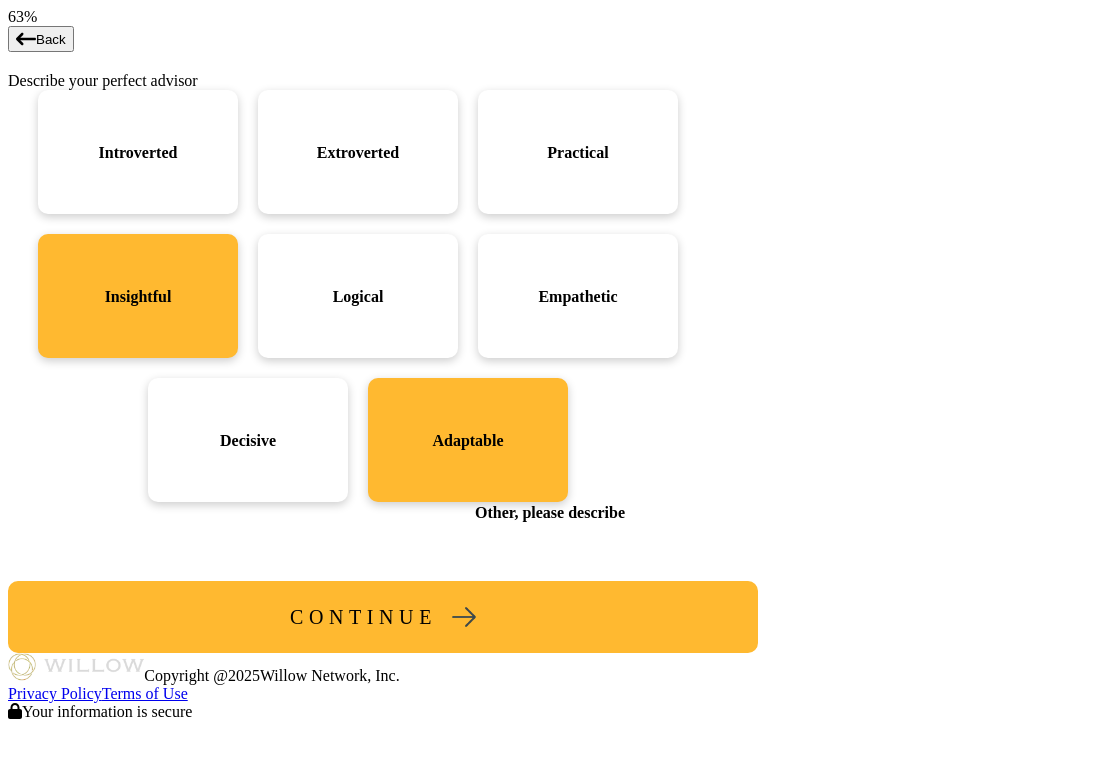 click on "CONTINUE" at bounding box center [383, 617] 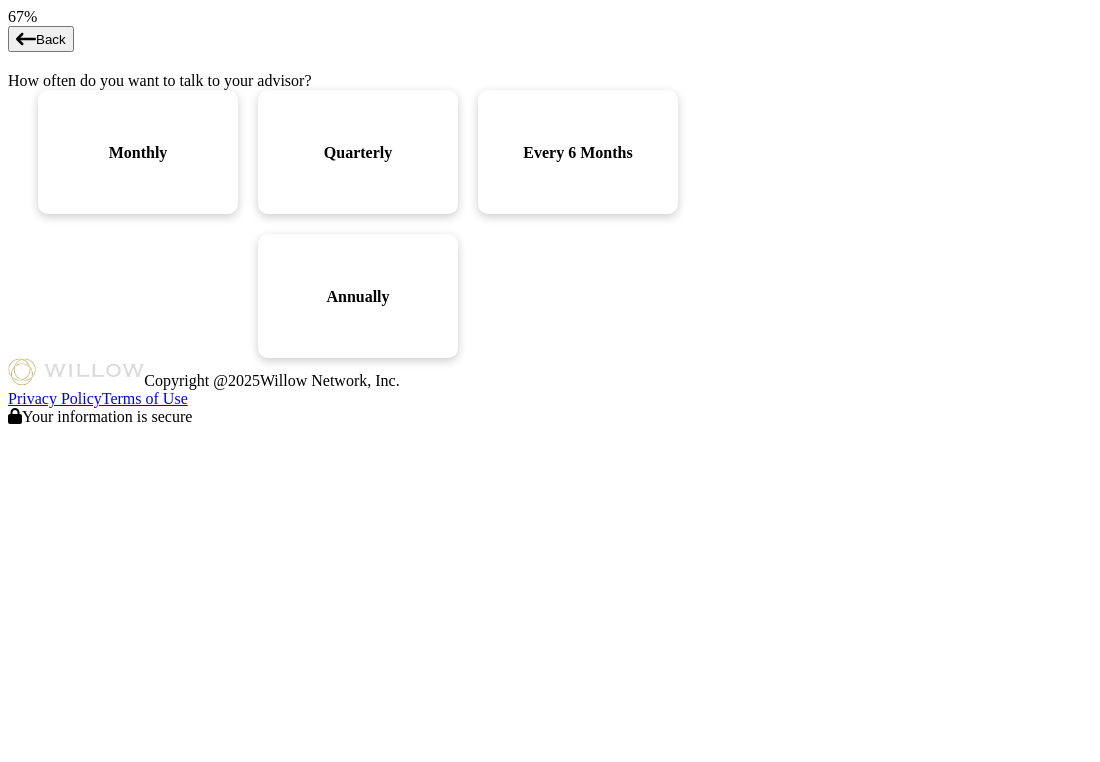 click on "Annually" at bounding box center [358, 296] 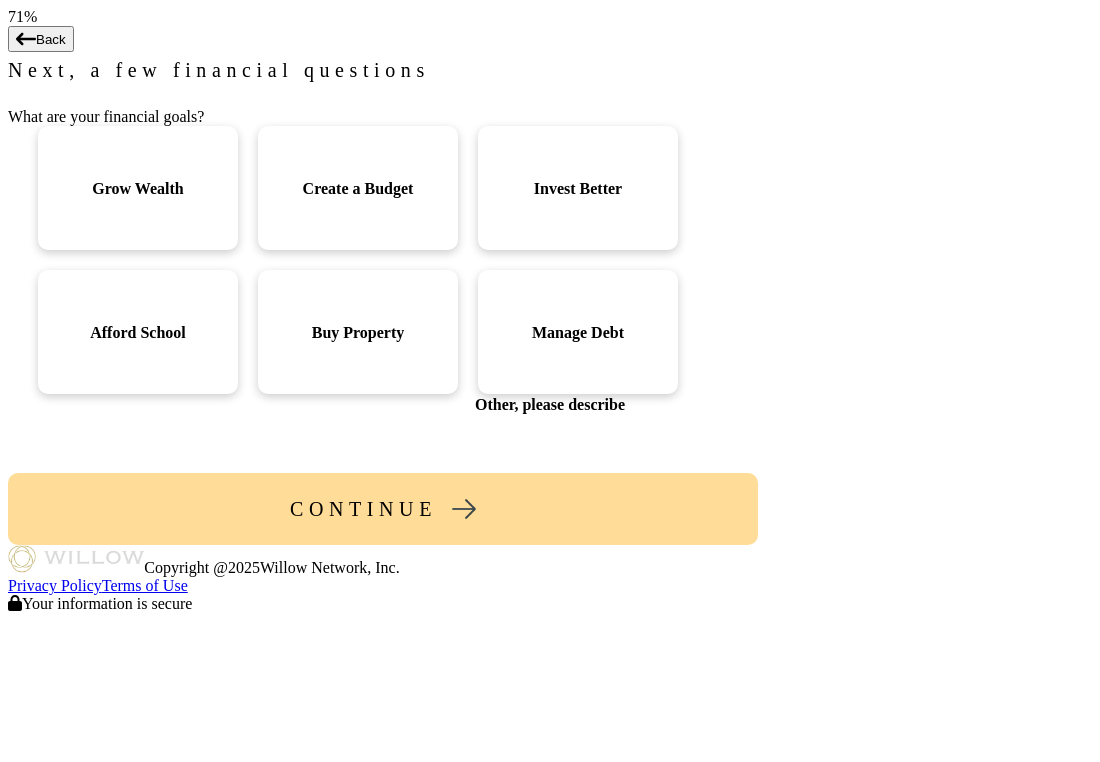 click on "Buy Property" at bounding box center (137, 188) 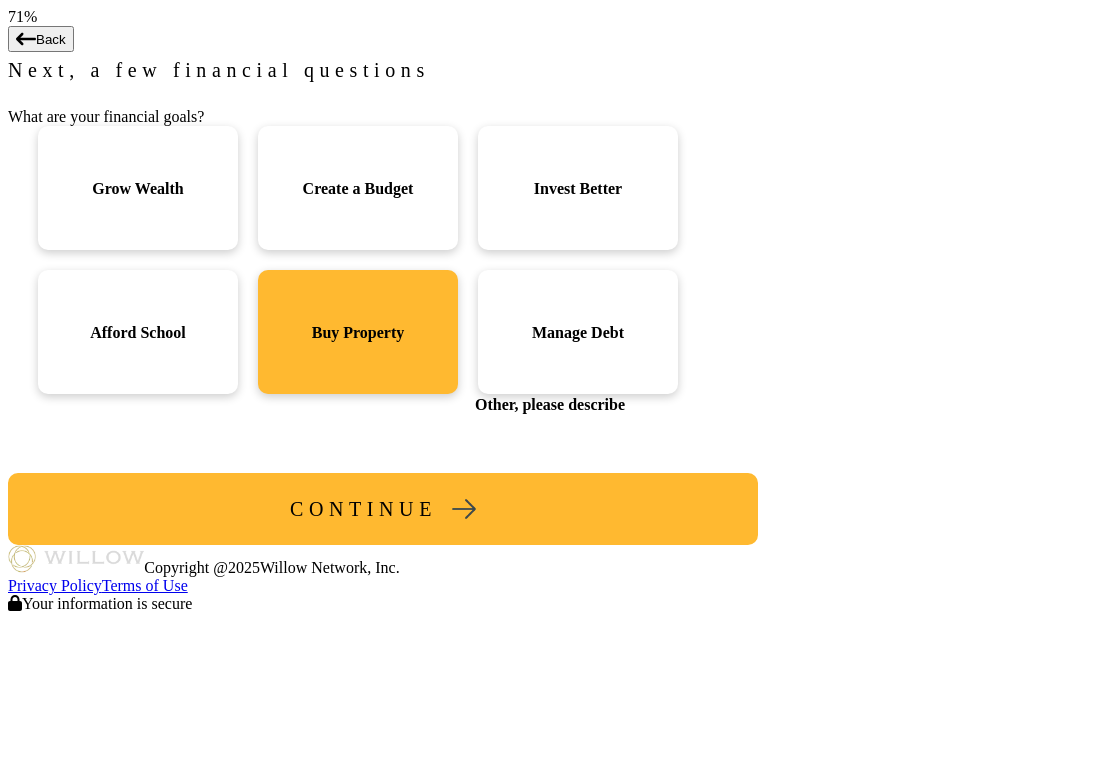 click on "CONTINUE" at bounding box center (363, 509) 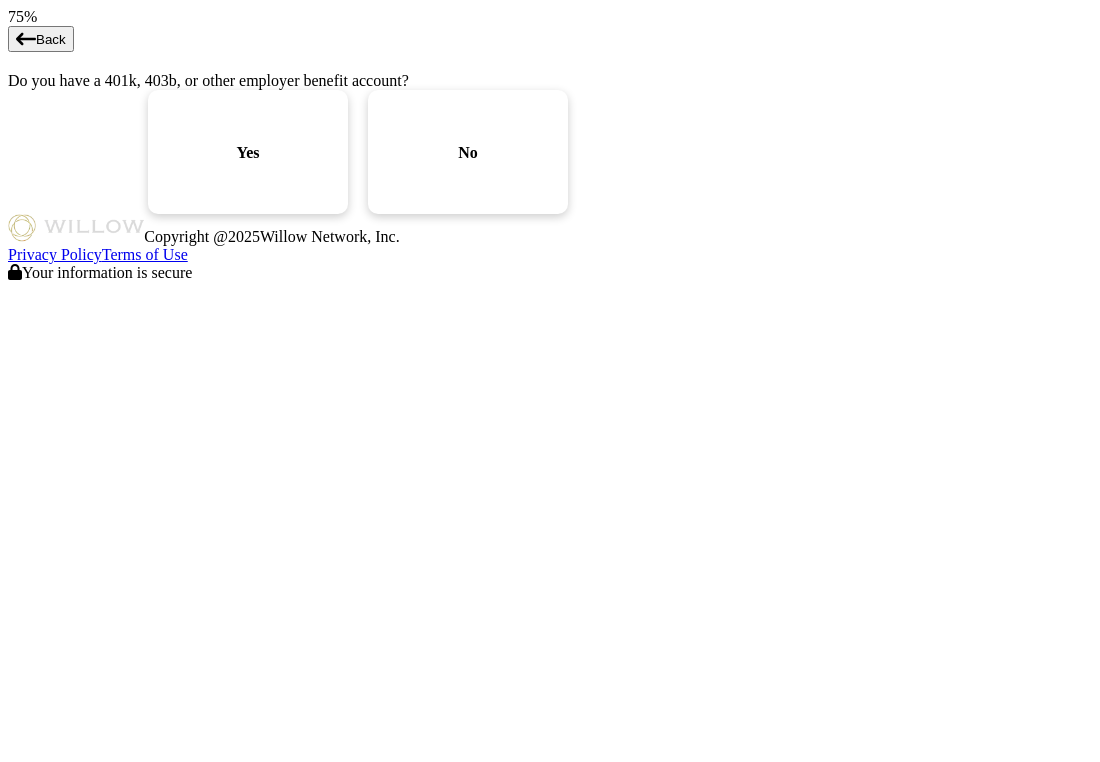click on "No" at bounding box center (468, 152) 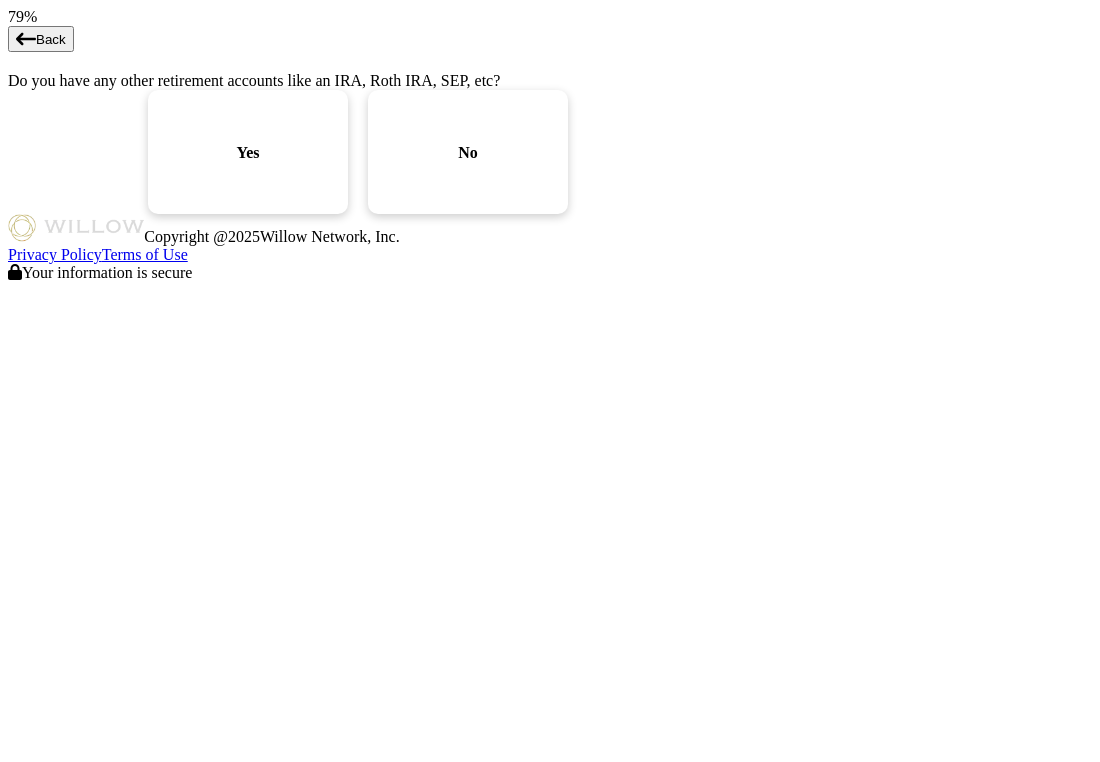 click on "Yes" at bounding box center (248, 152) 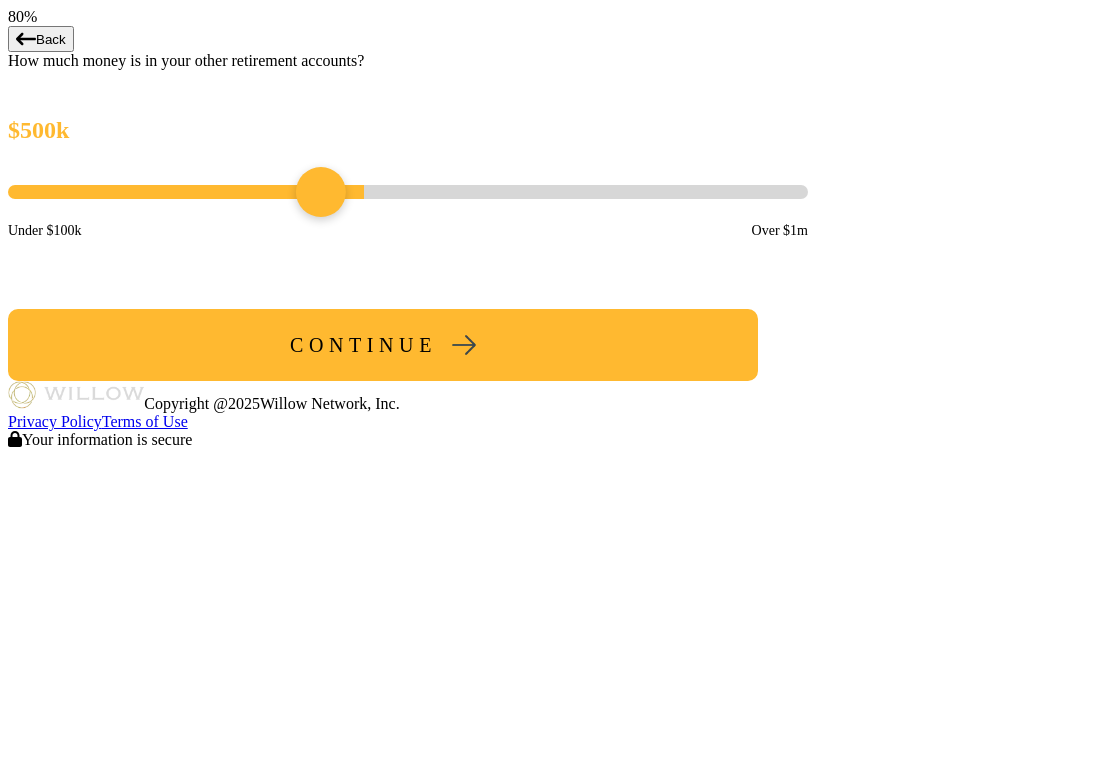 click at bounding box center [408, 192] 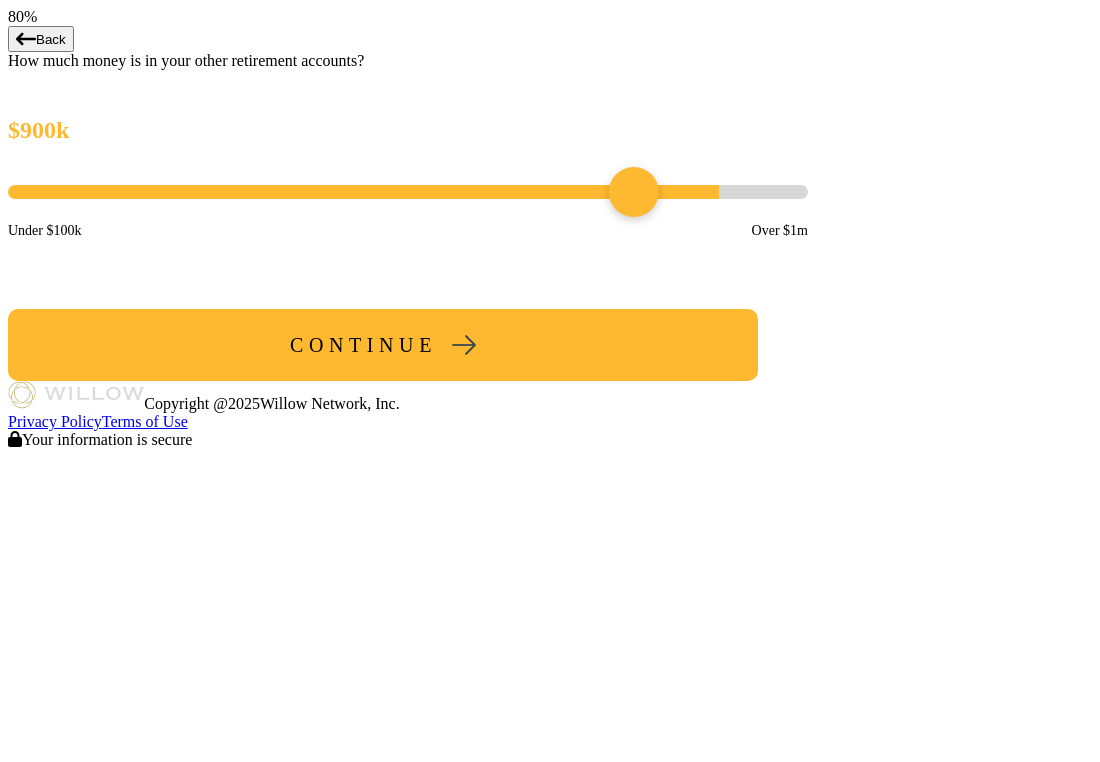 click at bounding box center (408, 192) 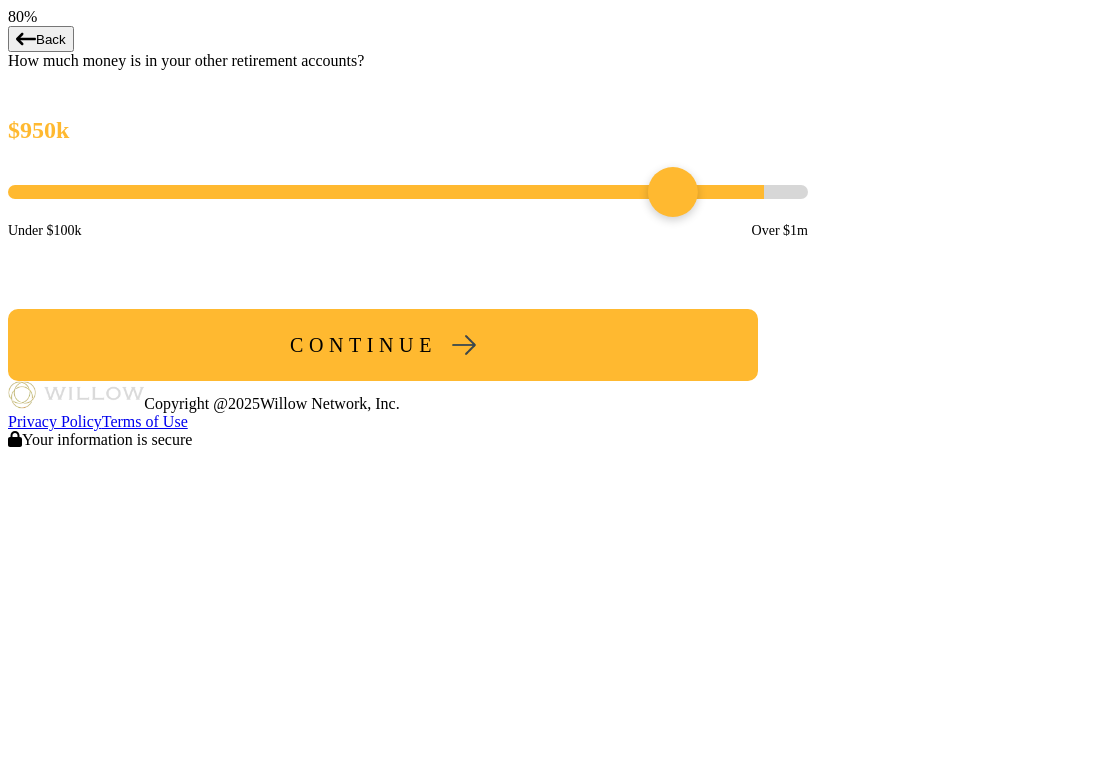 click at bounding box center (673, 192) 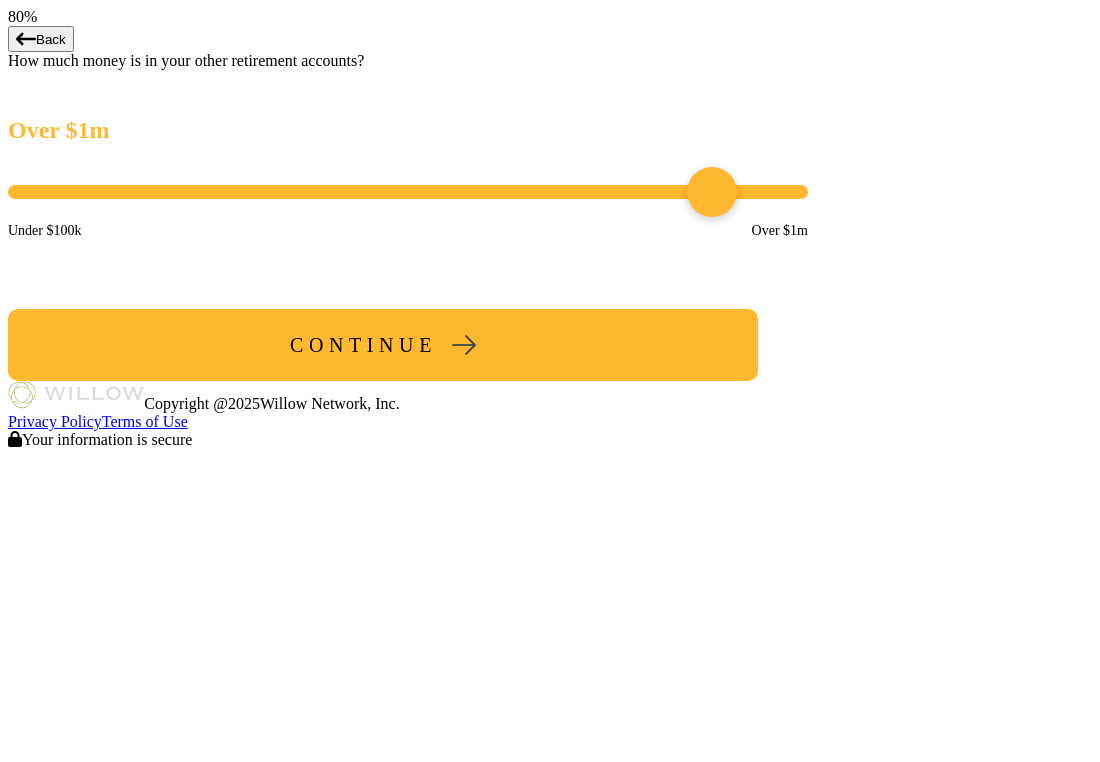 click at bounding box center [712, 192] 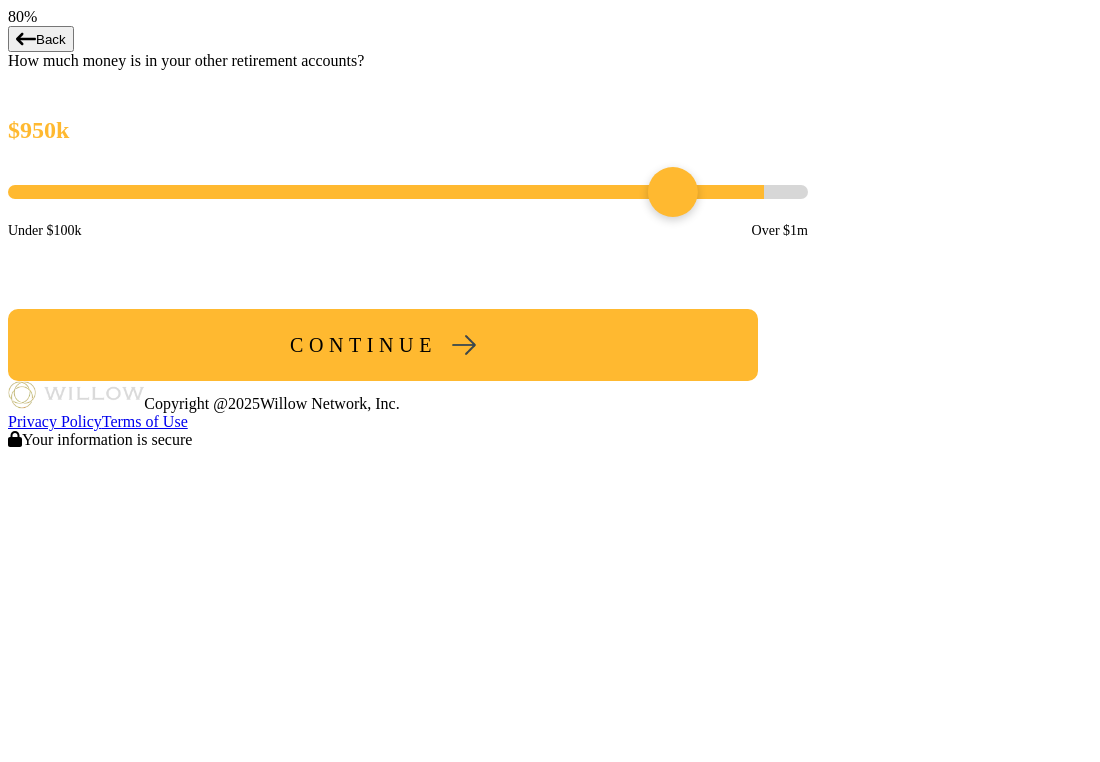 click on "CONTINUE" at bounding box center (383, 345) 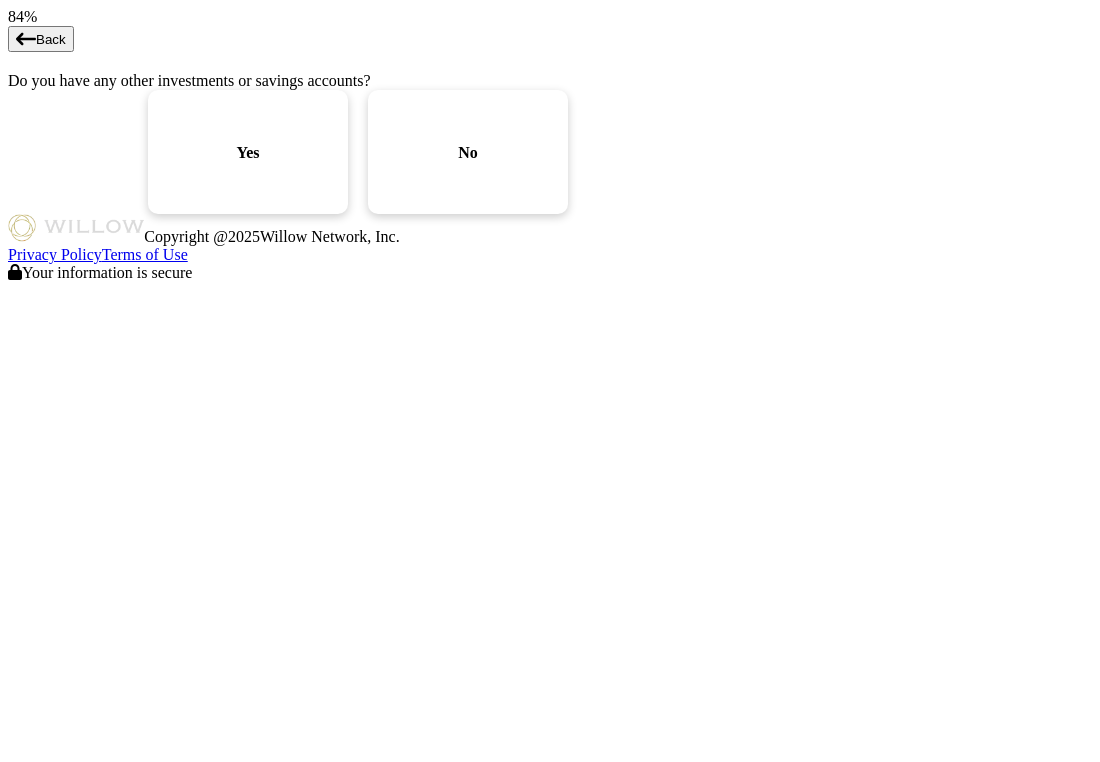 click on "No" at bounding box center [468, 152] 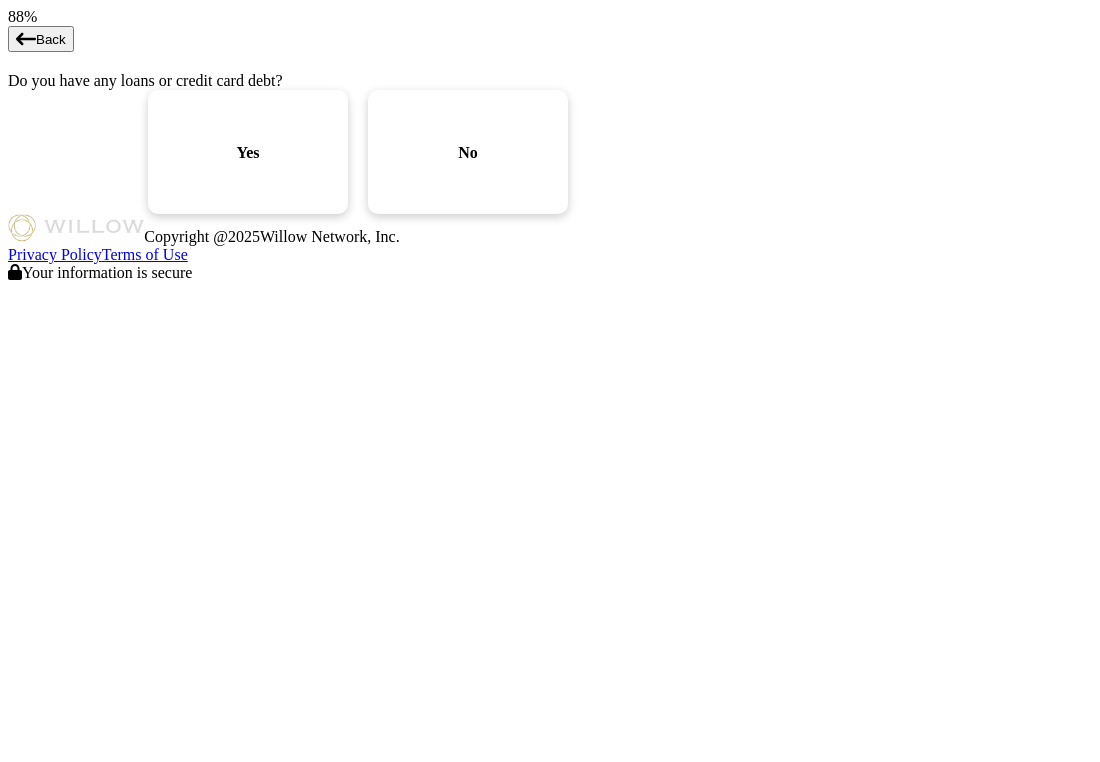 click on "No" at bounding box center (468, 152) 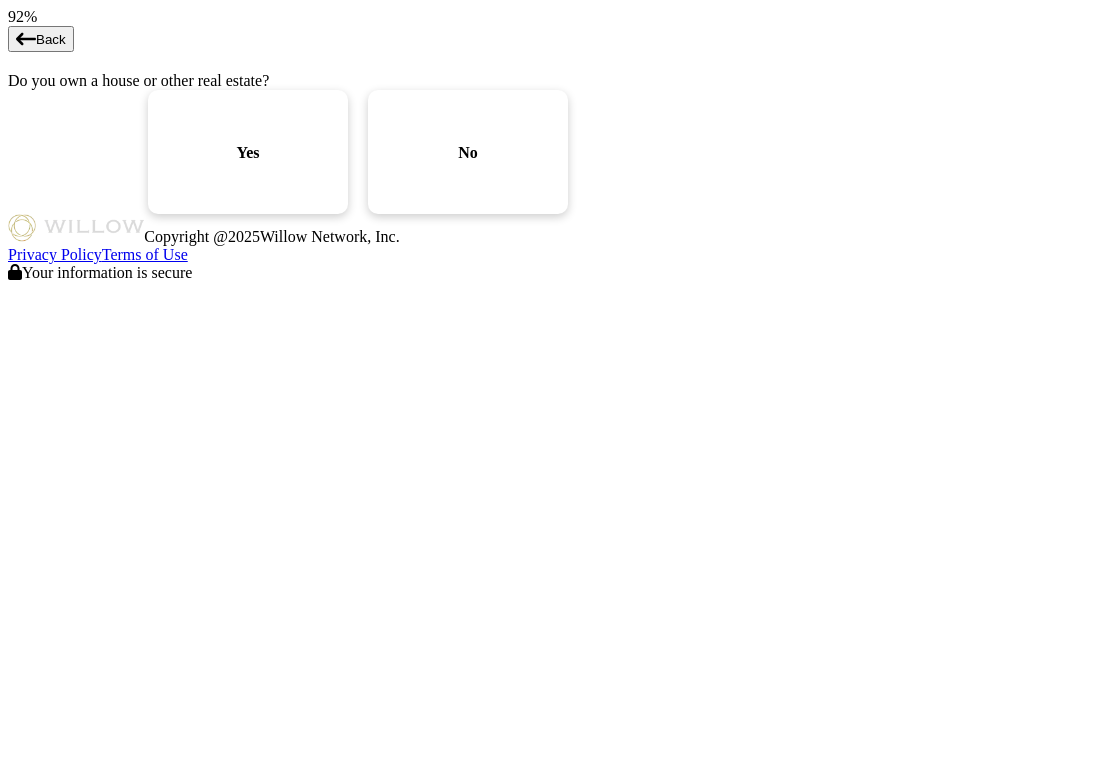 click on "Yes" at bounding box center [248, 152] 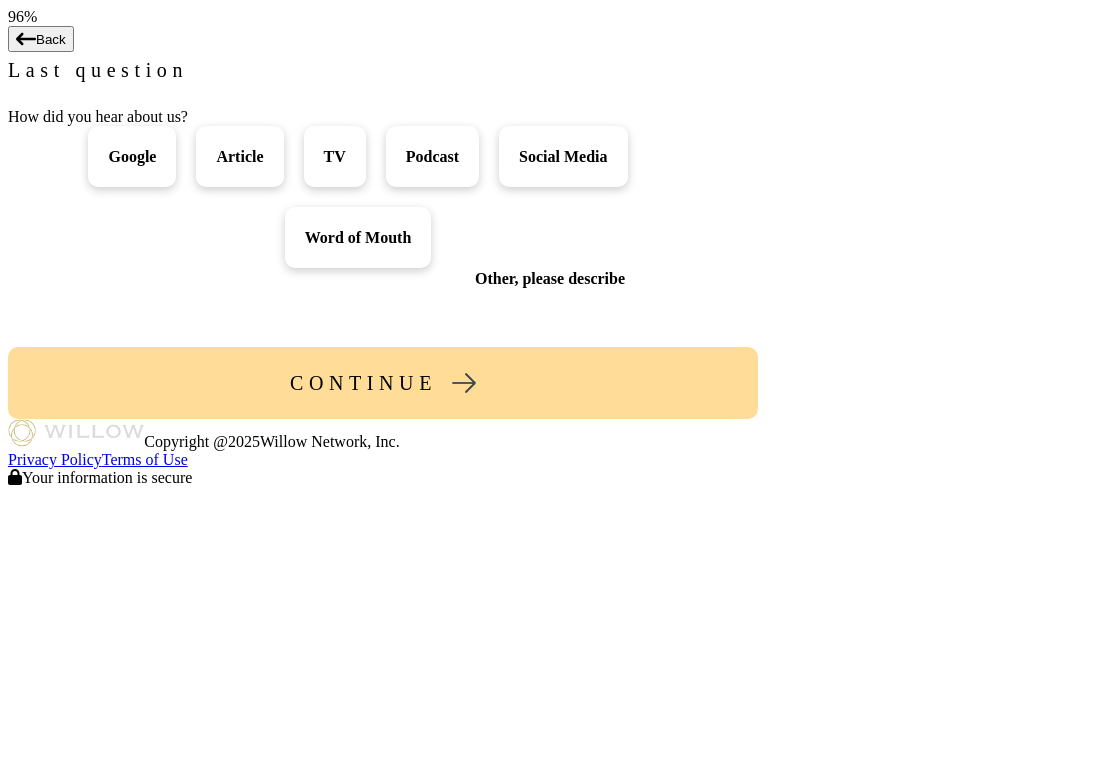 click on "Social Media" at bounding box center (563, 156) 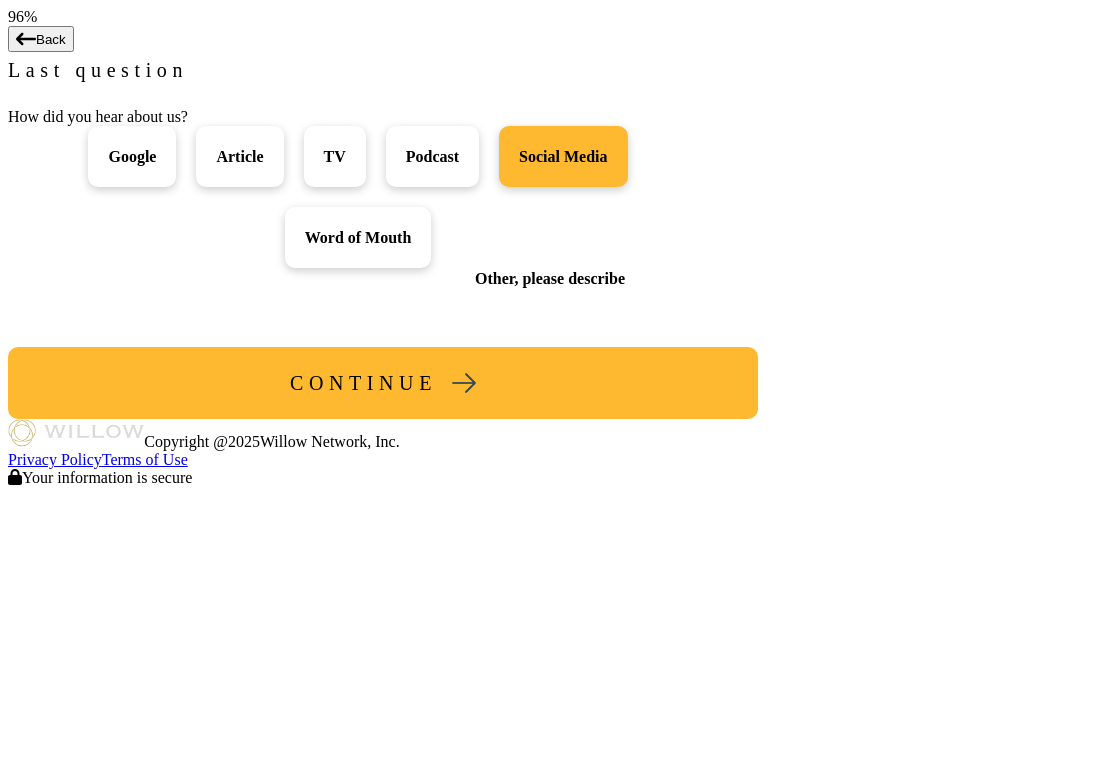 click on "CONTINUE" at bounding box center (383, 383) 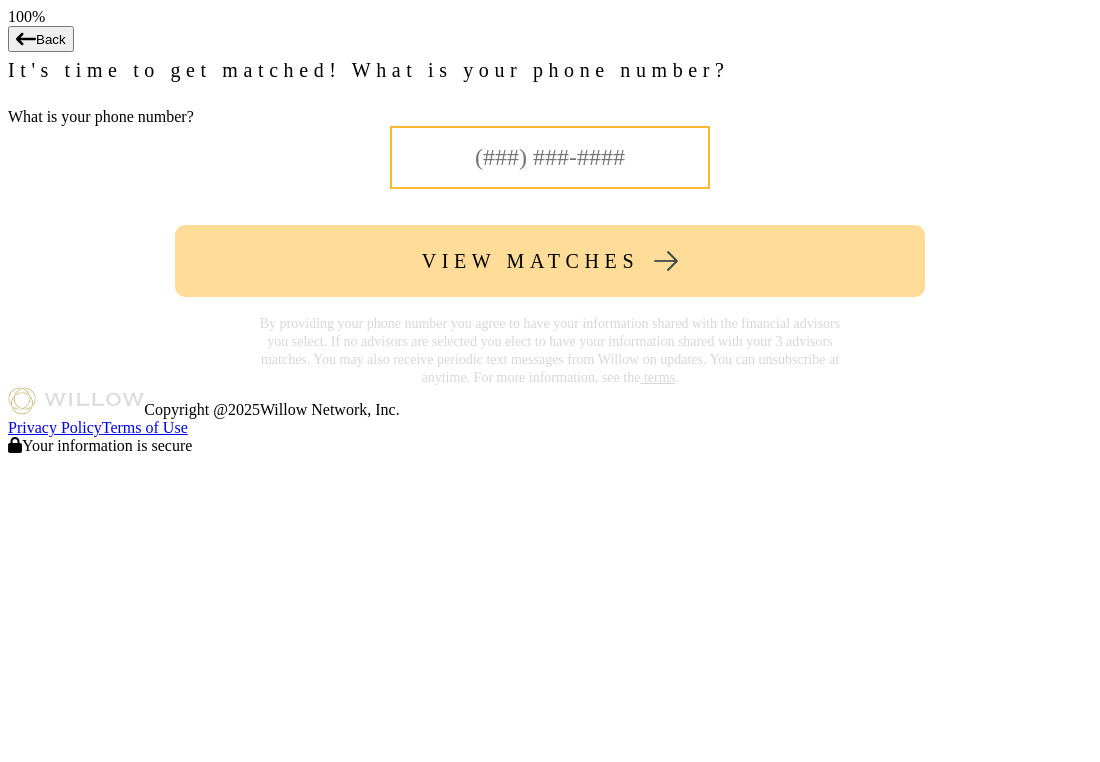 click at bounding box center [550, 157] 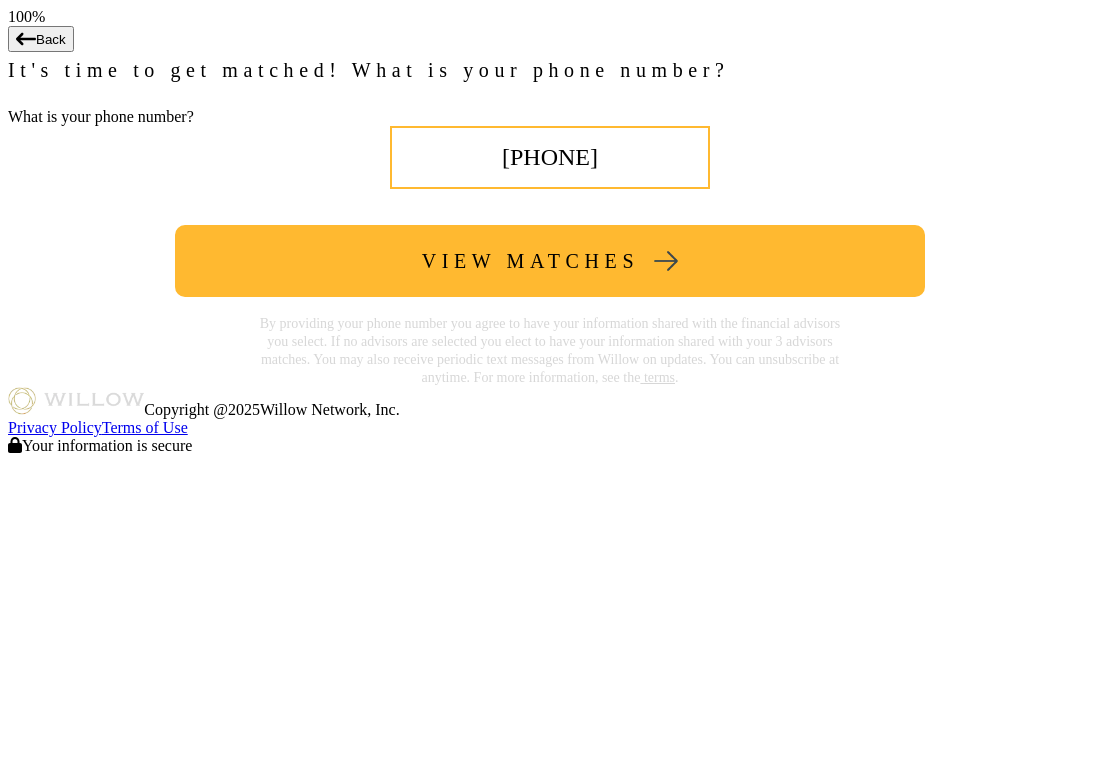 type on "[PHONE]" 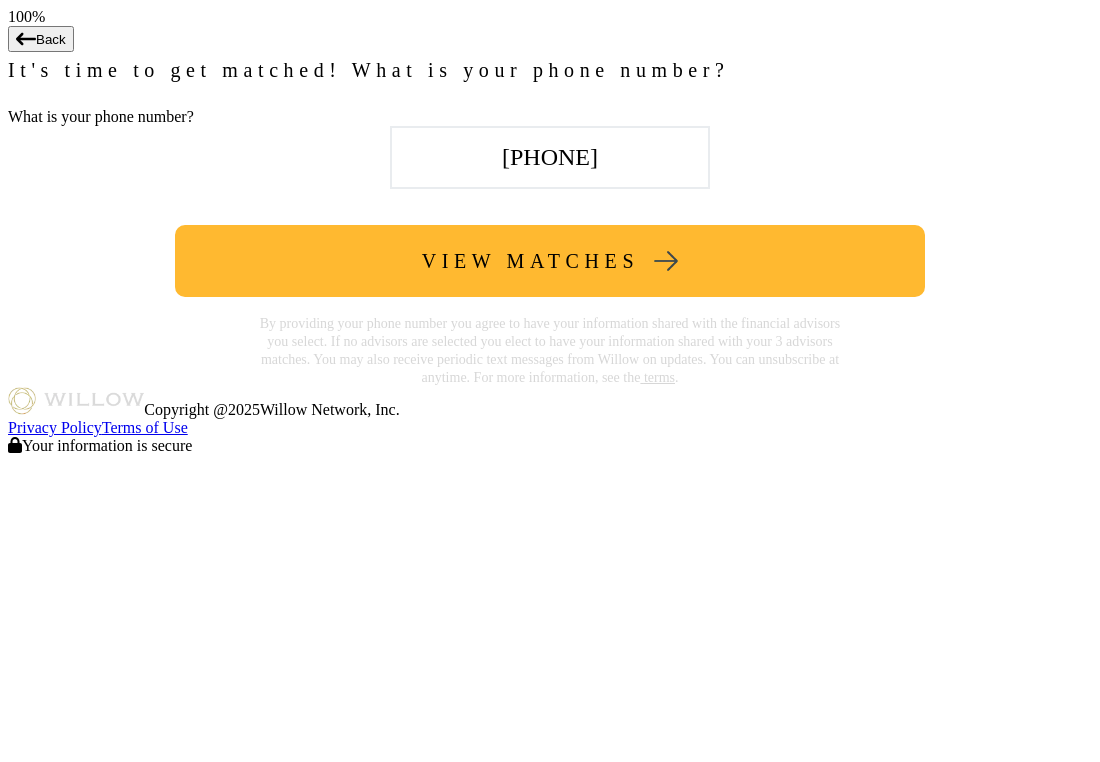 click on "VIEW MATCHES" at bounding box center [530, 261] 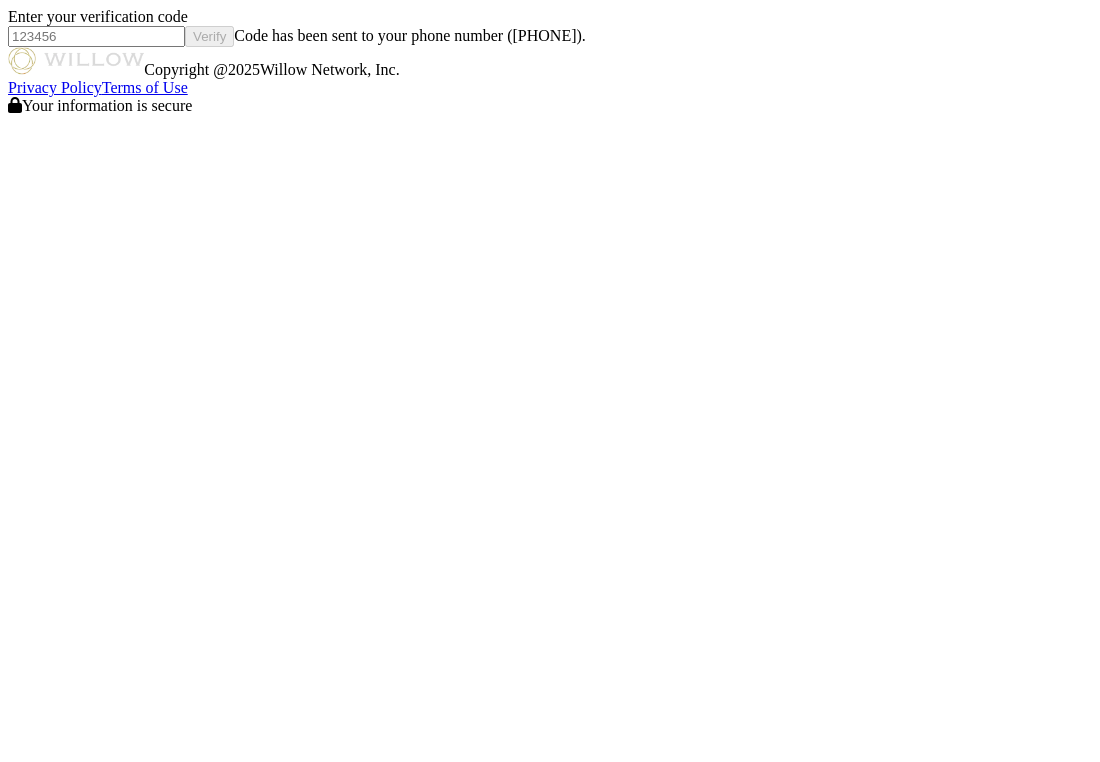click at bounding box center (96, 36) 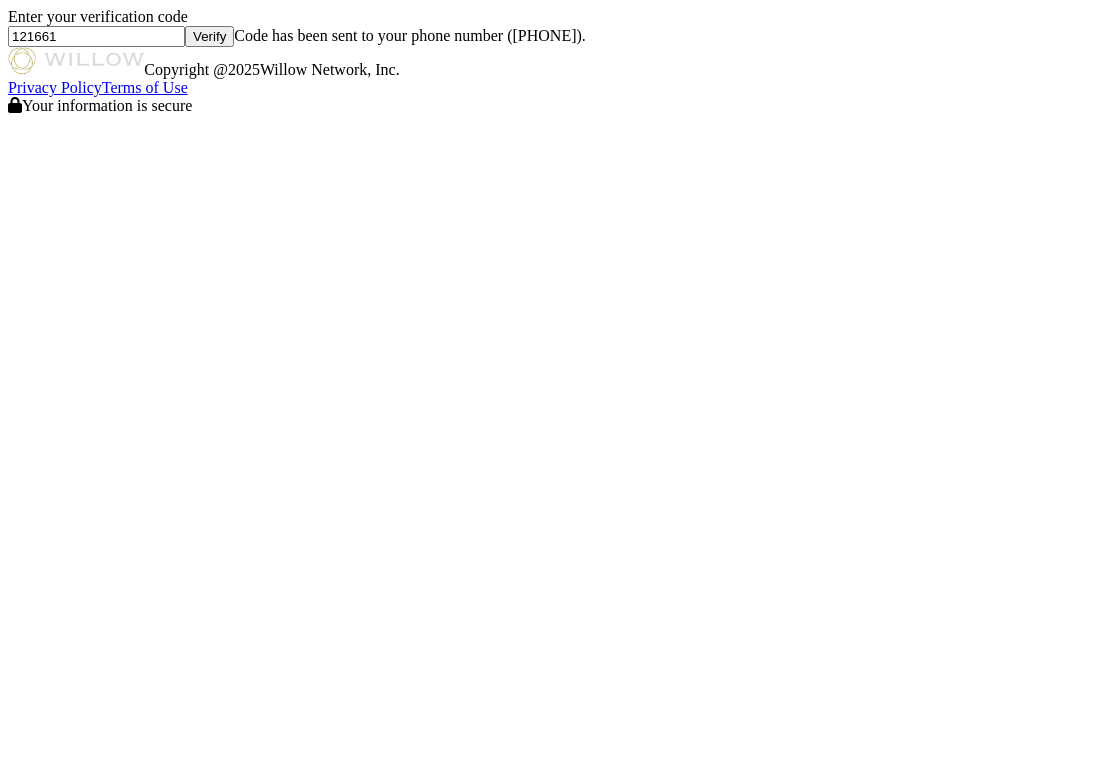 type on "121661" 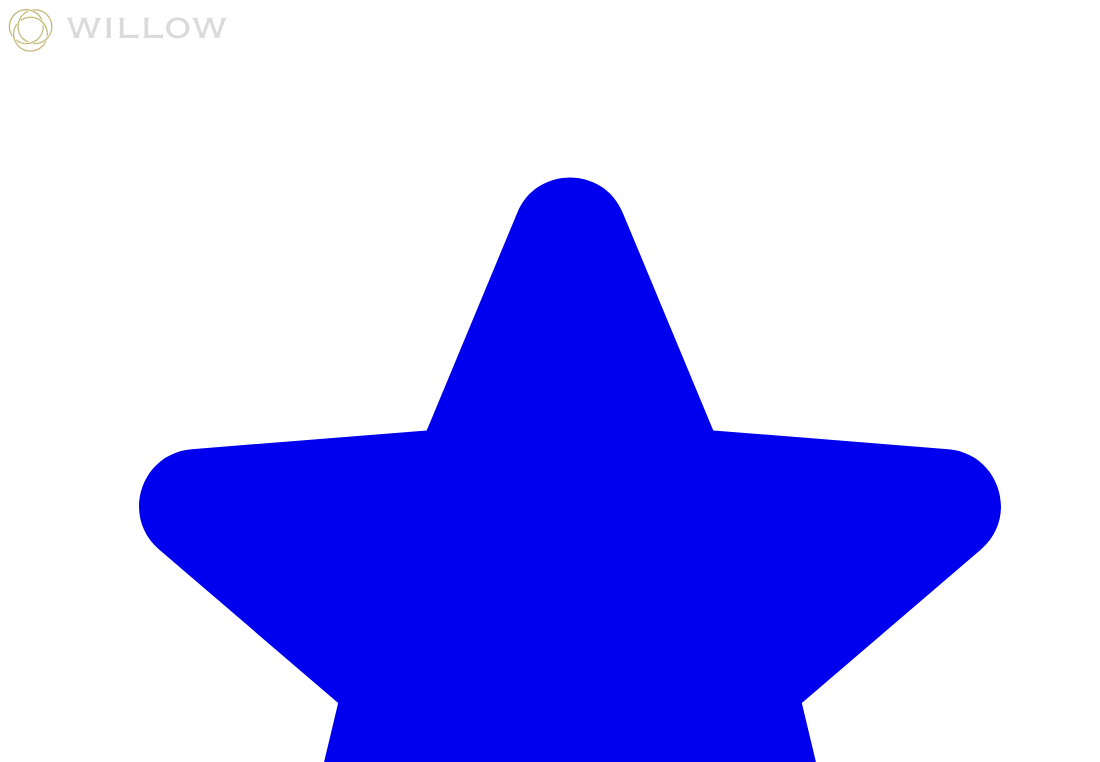 click on "Review Your Advisor Matches Personal details and application. Joel Musser Certification Advisor for Women™ Certificate [FIRST], meet Joel Musser: A Comprehensive Planner for Your Real Estate and Retirement Goals Read more... View profile Share my info Ivan M. Mendoza, CFA, CFP, CLU, ChFC, CLTC, CDFA Certification Advisor for Women™ Certificate Ivan M. Mendoza: Empathetic and Planning-First Advisor for Your Financial Journey Read more... View profile Share my info Julie Brown Certification Advisor for Women™ Certificate Julie Brown: Holistic Planner for Building Confidence in Your Financial Future Read more... View profile Share my info Can't find ideal advisor?  Click here to get rematched. Rematch You can book up to 3 advisors If no selection is made within one hour, your contact information will be shared with all three advisors" at bounding box center [550, 7542] 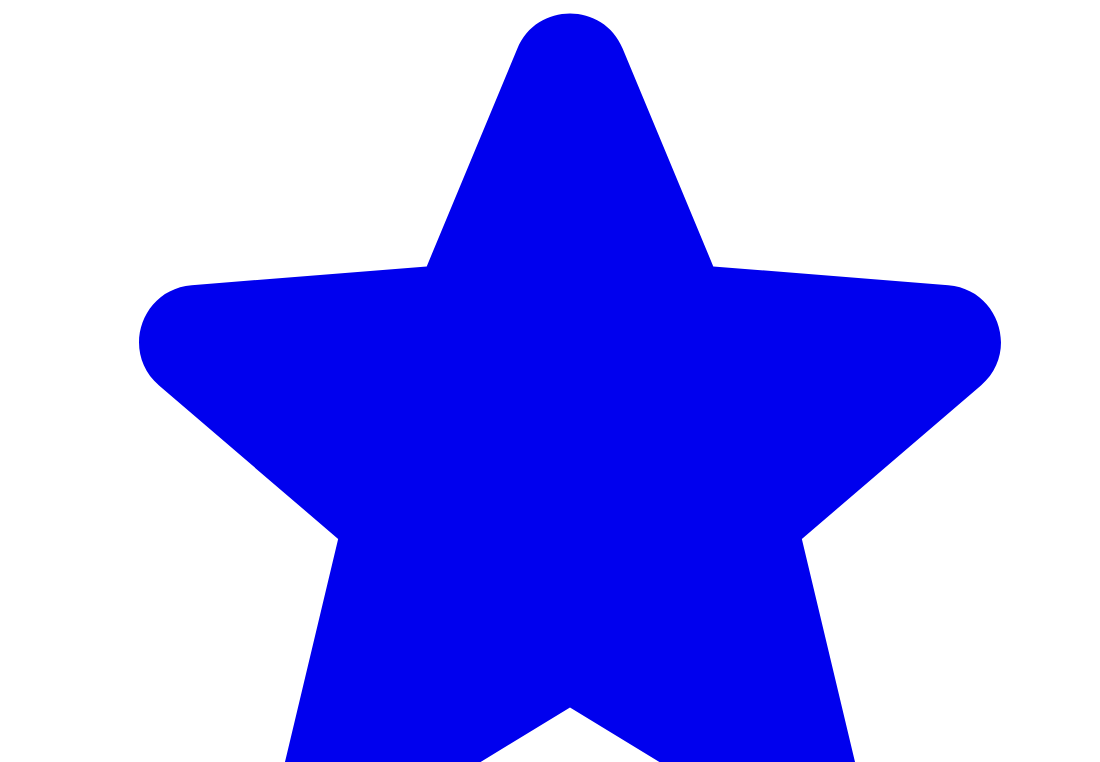 scroll, scrollTop: 124, scrollLeft: 0, axis: vertical 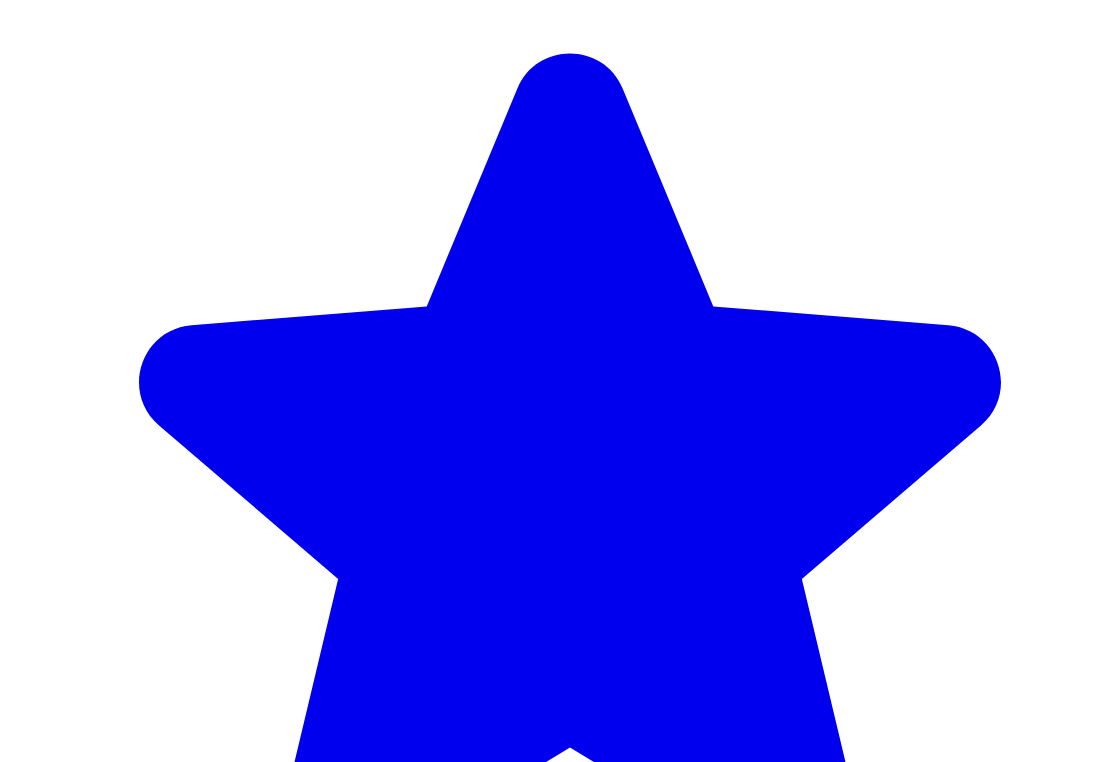 click on "View profile" at bounding box center [88, 5139] 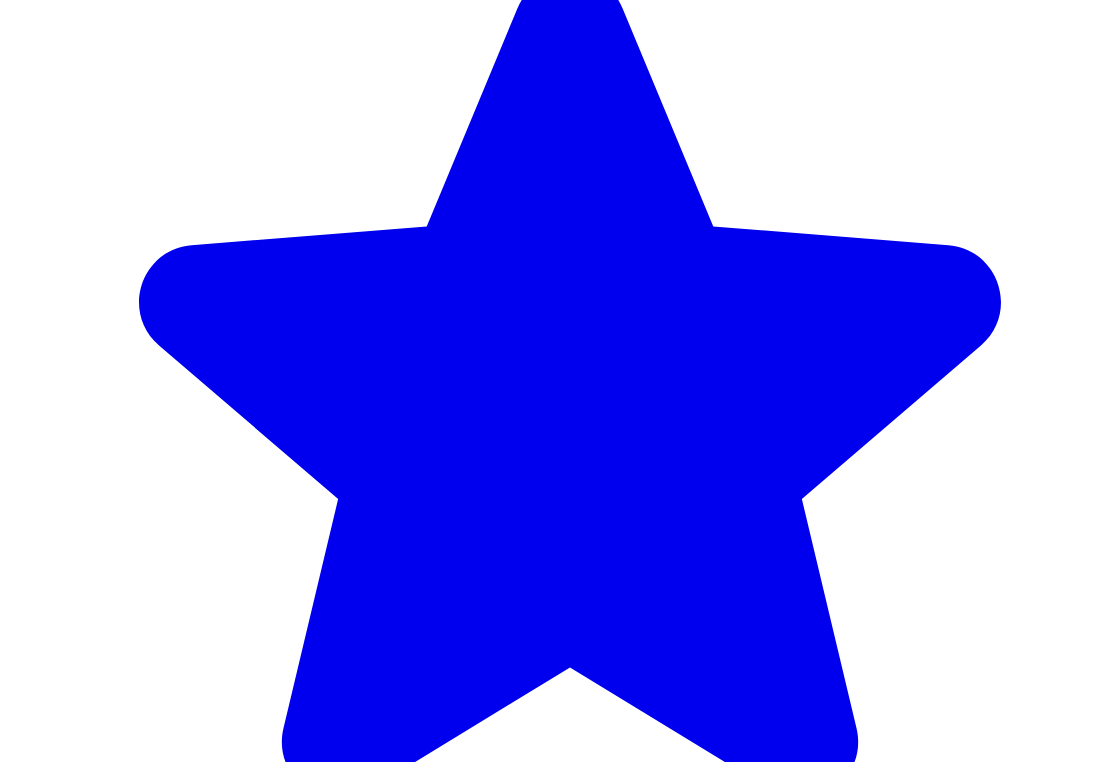 scroll, scrollTop: 244, scrollLeft: 0, axis: vertical 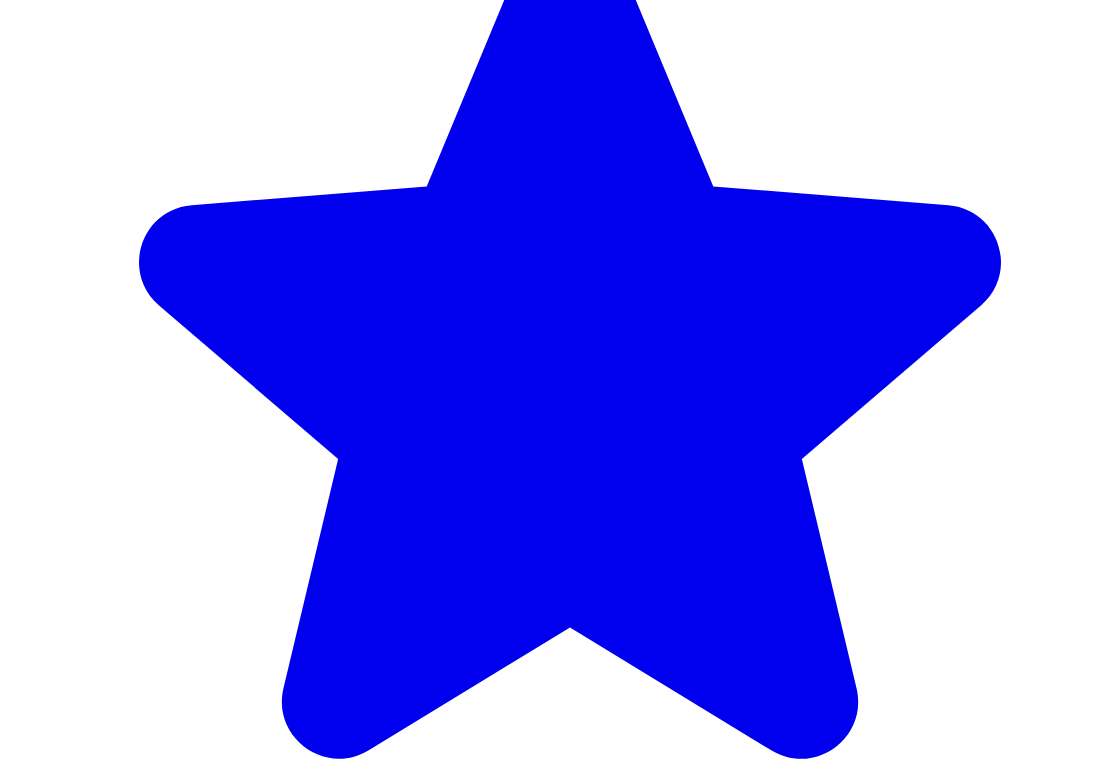 click on "My Profile" at bounding box center (570, 1942) 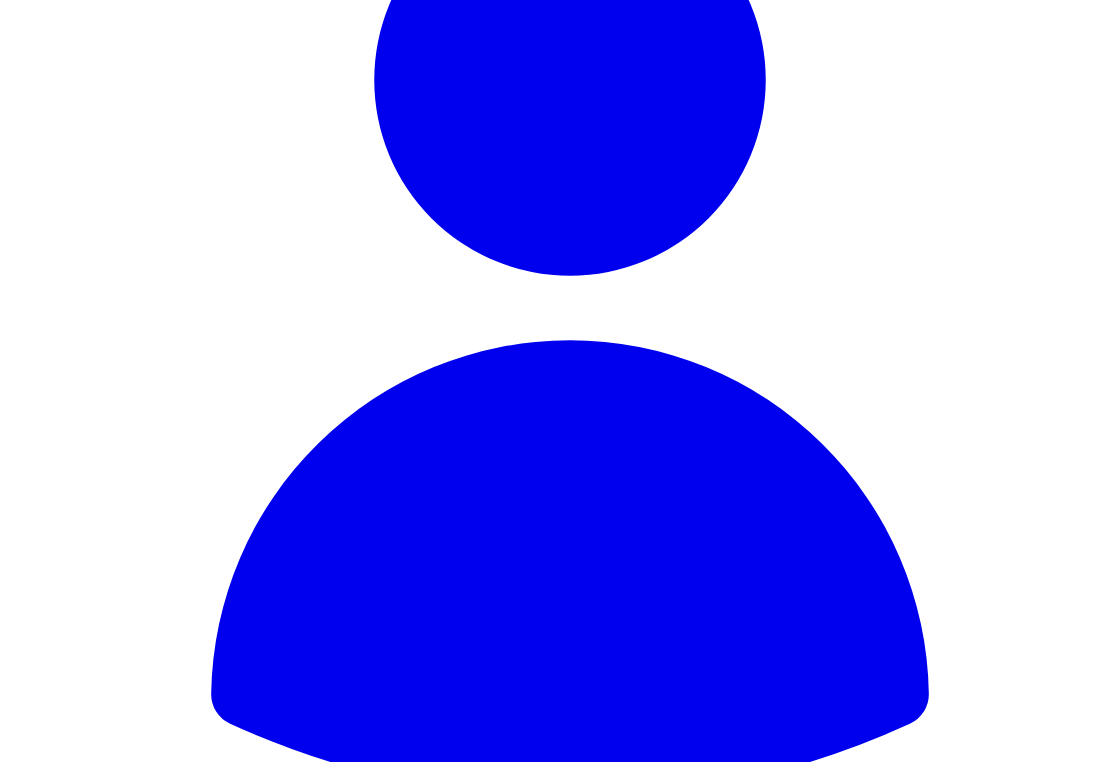 scroll, scrollTop: 1332, scrollLeft: 0, axis: vertical 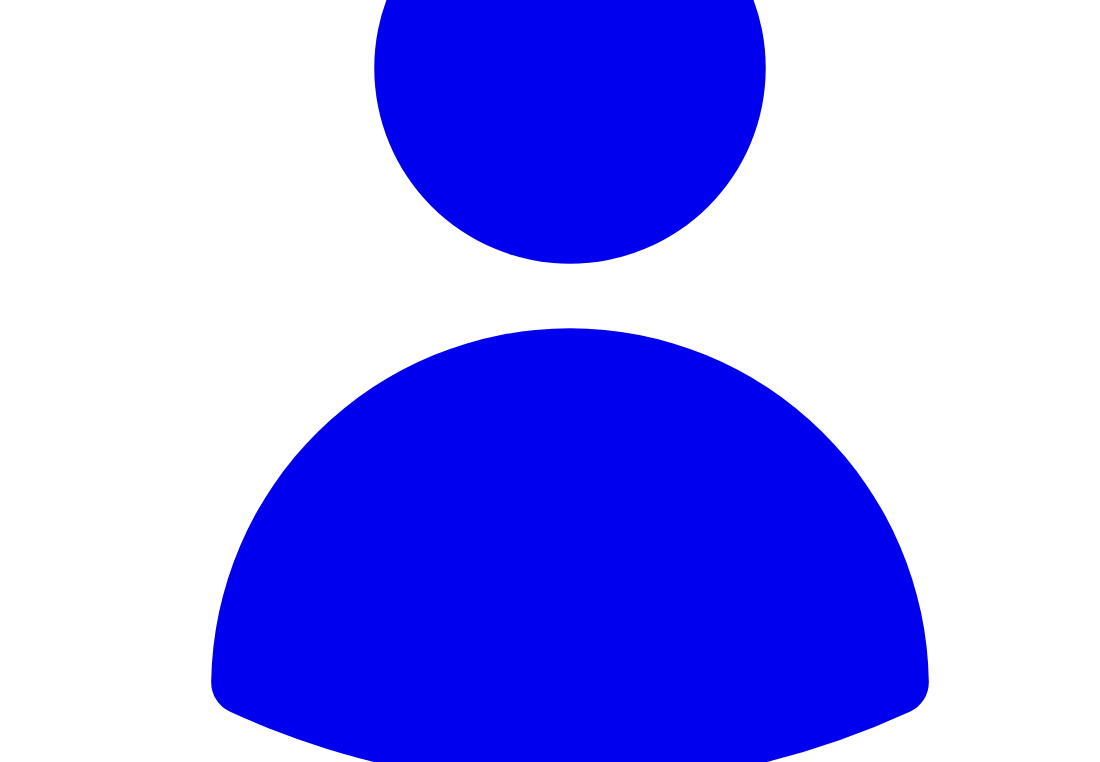 click on "My Advisors" at bounding box center [570, 1920] 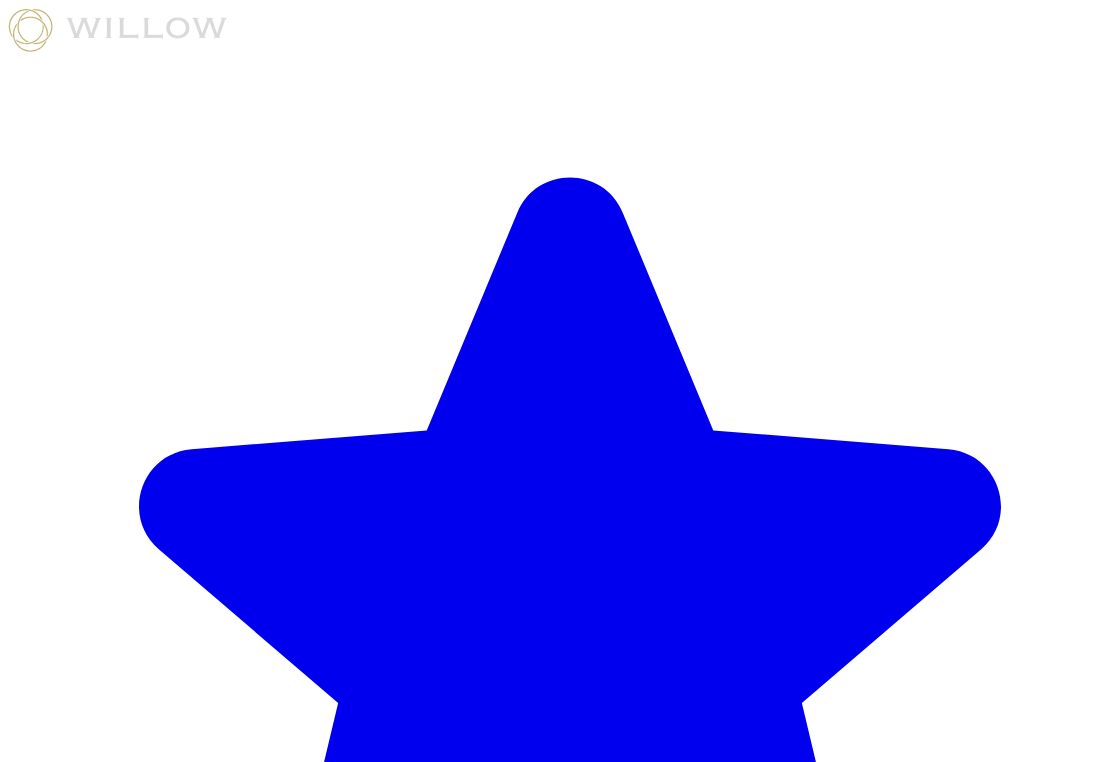 click on "Help" at bounding box center (570, 4318) 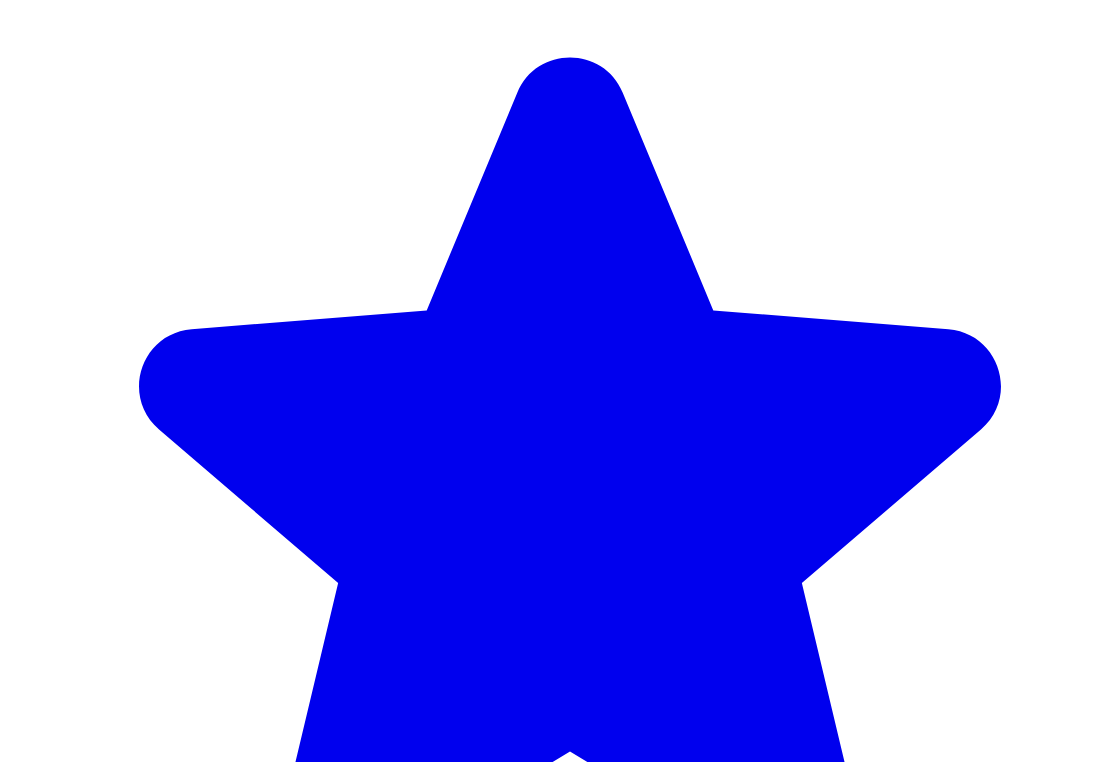 scroll, scrollTop: 154, scrollLeft: 0, axis: vertical 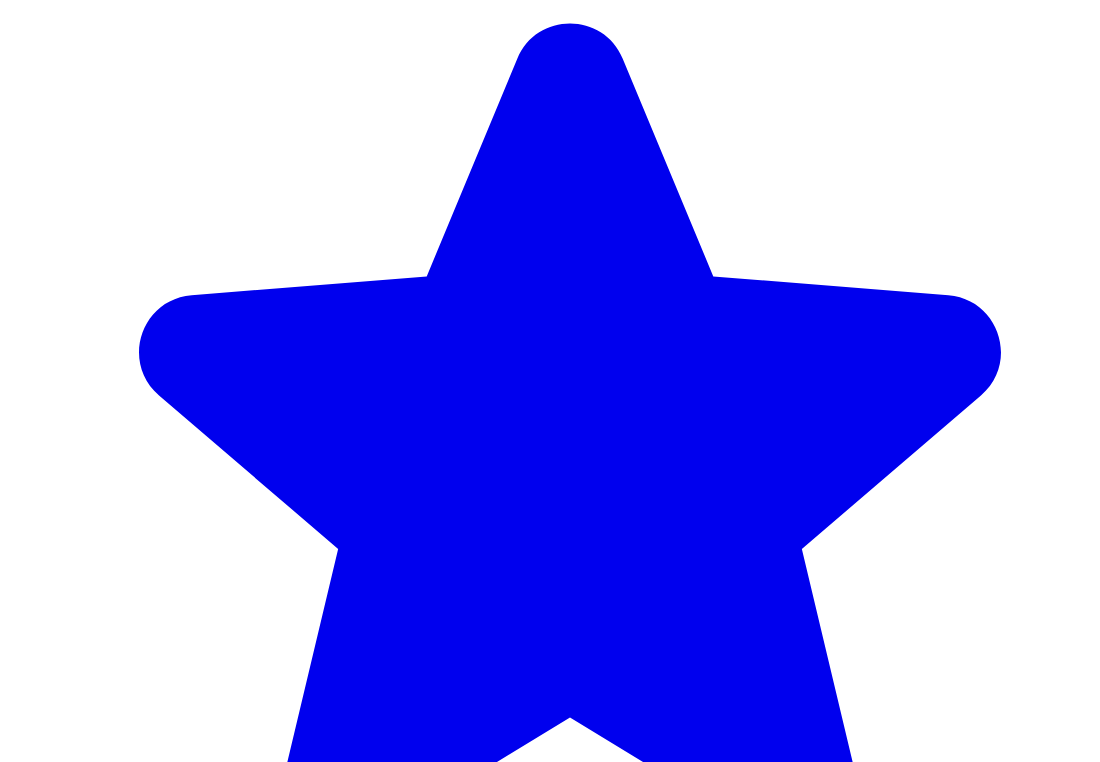 click at bounding box center (248, 10299) 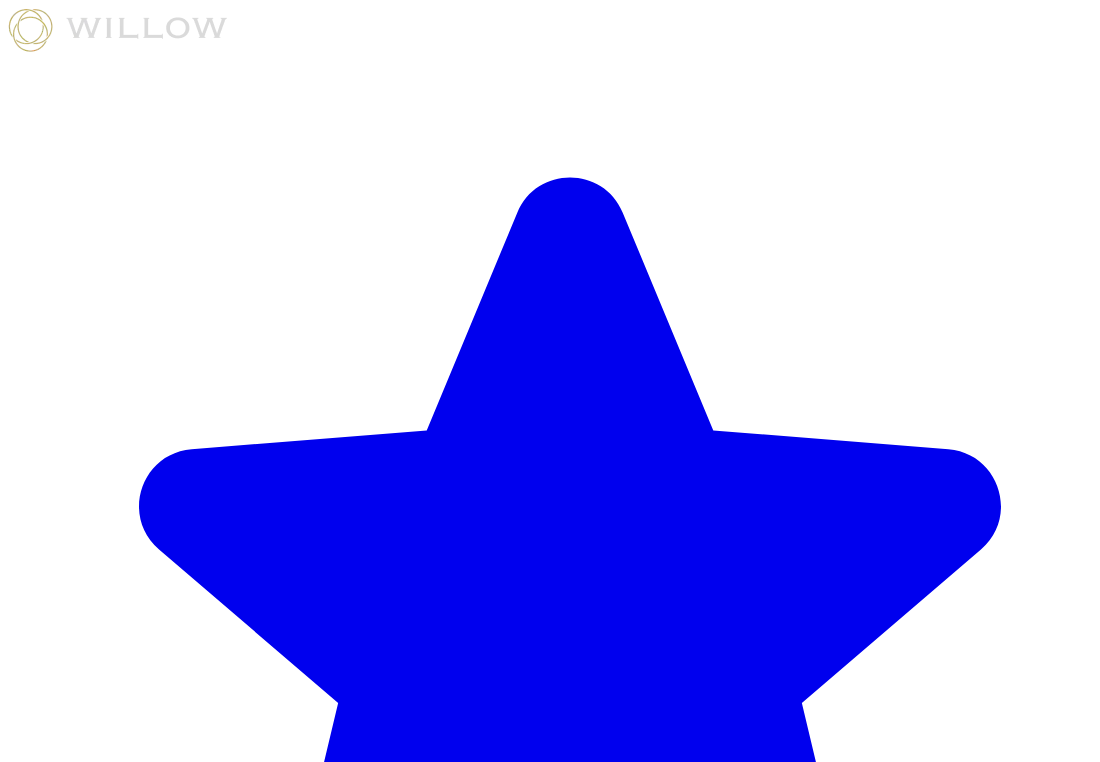 scroll, scrollTop: 1332, scrollLeft: 0, axis: vertical 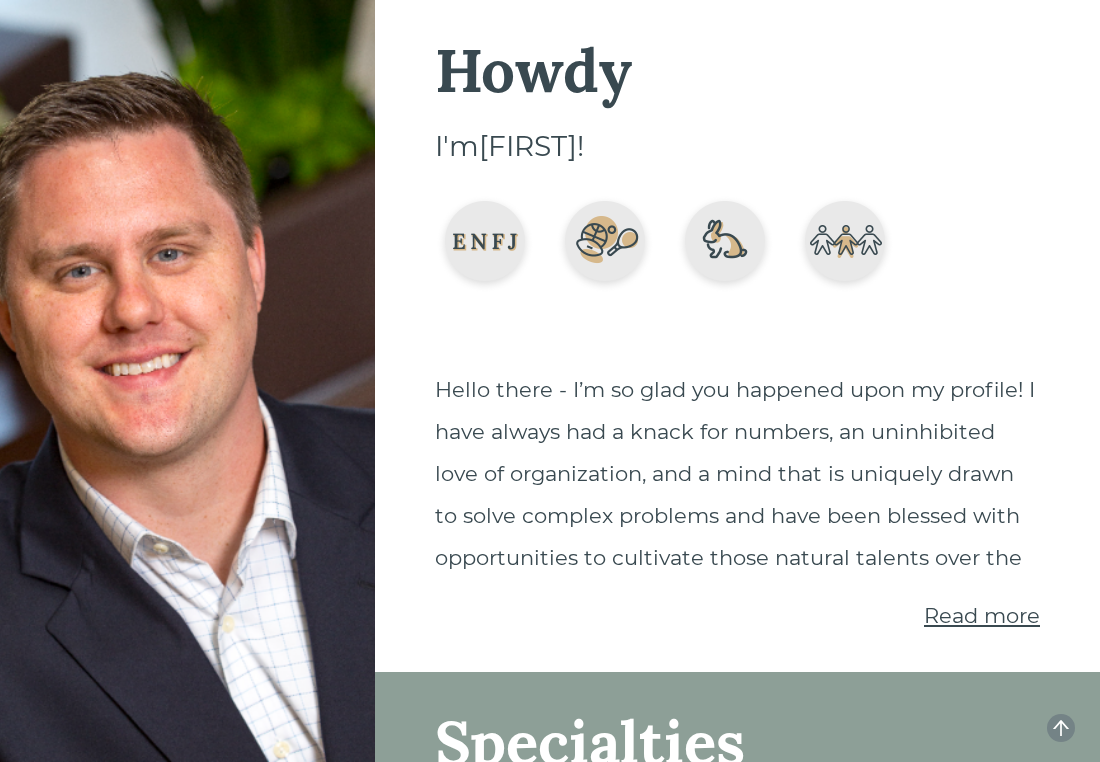 click on "Hello there - I’m so glad you happened upon my profile!
I have always had a knack for numbers, an uninhibited love of organization, and a mind that is uniquely drawn to solve complex problems and have been blessed with opportunities to cultivate those natural talents over the   Read more" at bounding box center [737, 490] 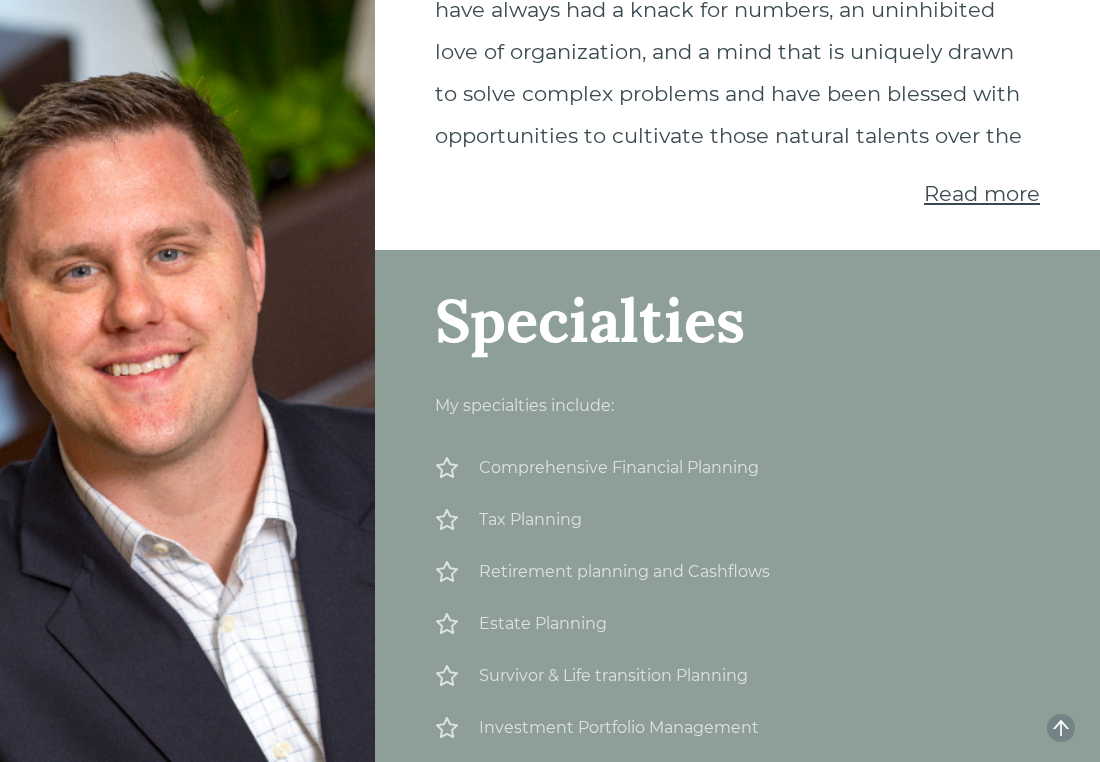 scroll, scrollTop: 420, scrollLeft: 0, axis: vertical 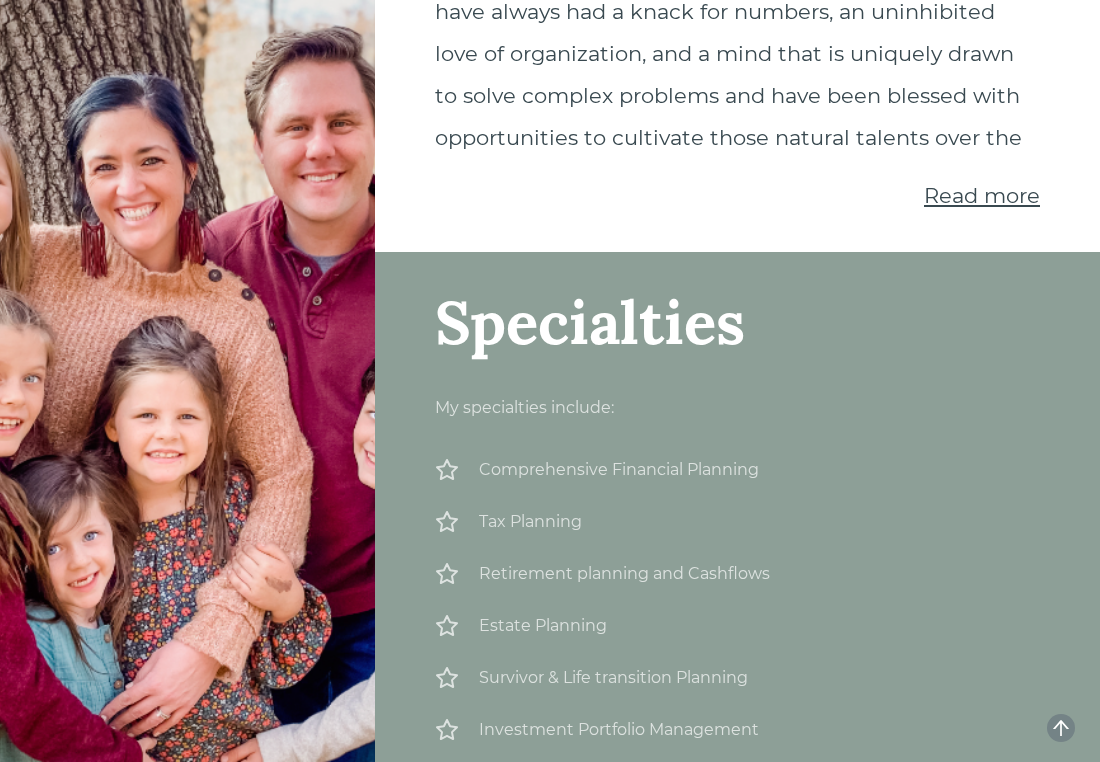 click on "Read more" at bounding box center [982, 195] 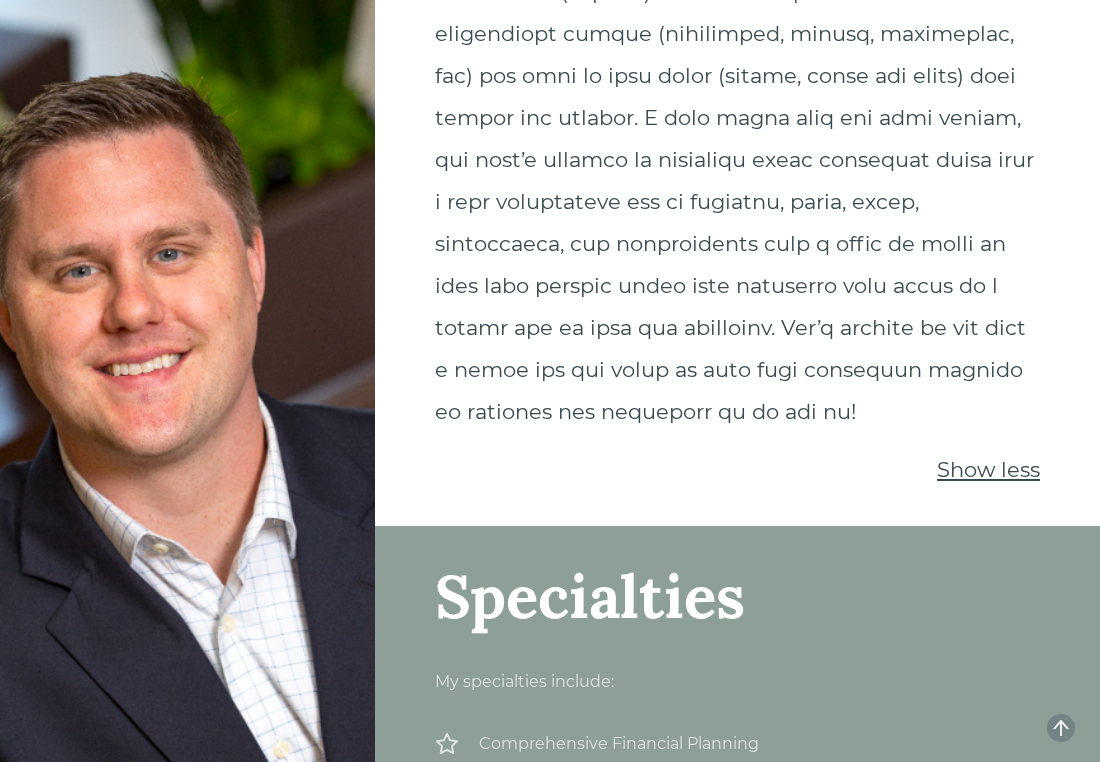scroll, scrollTop: 1740, scrollLeft: 0, axis: vertical 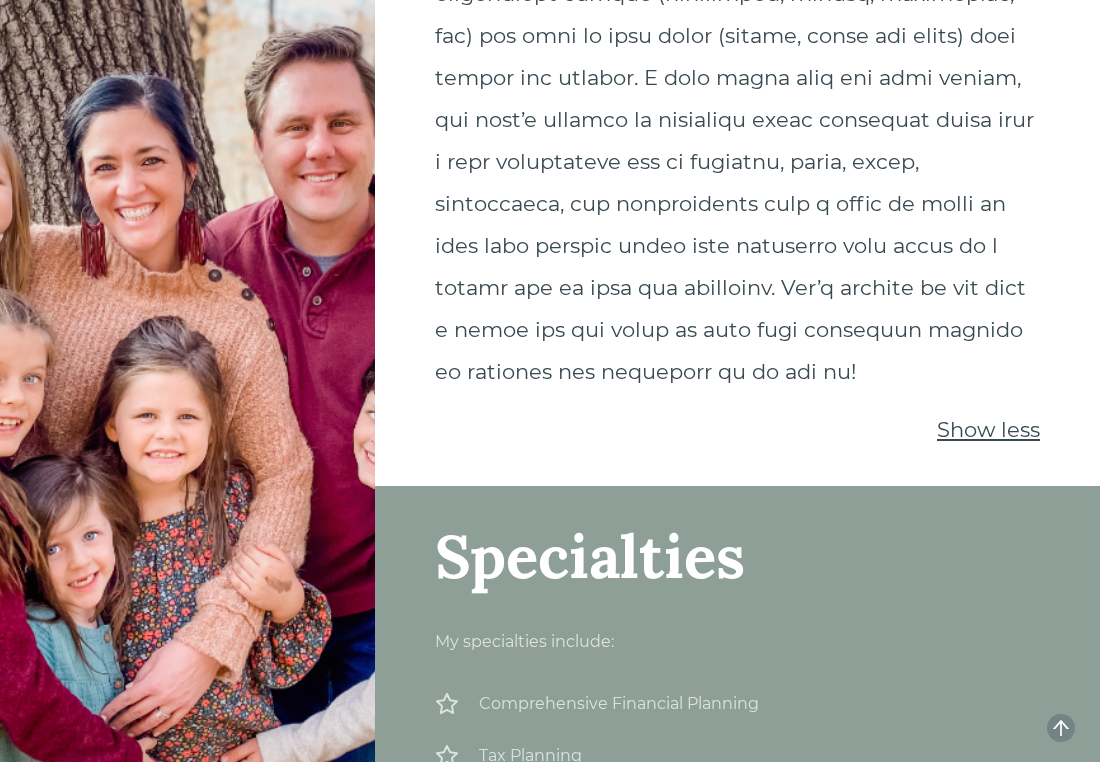 click on "Show less" at bounding box center (988, 429) 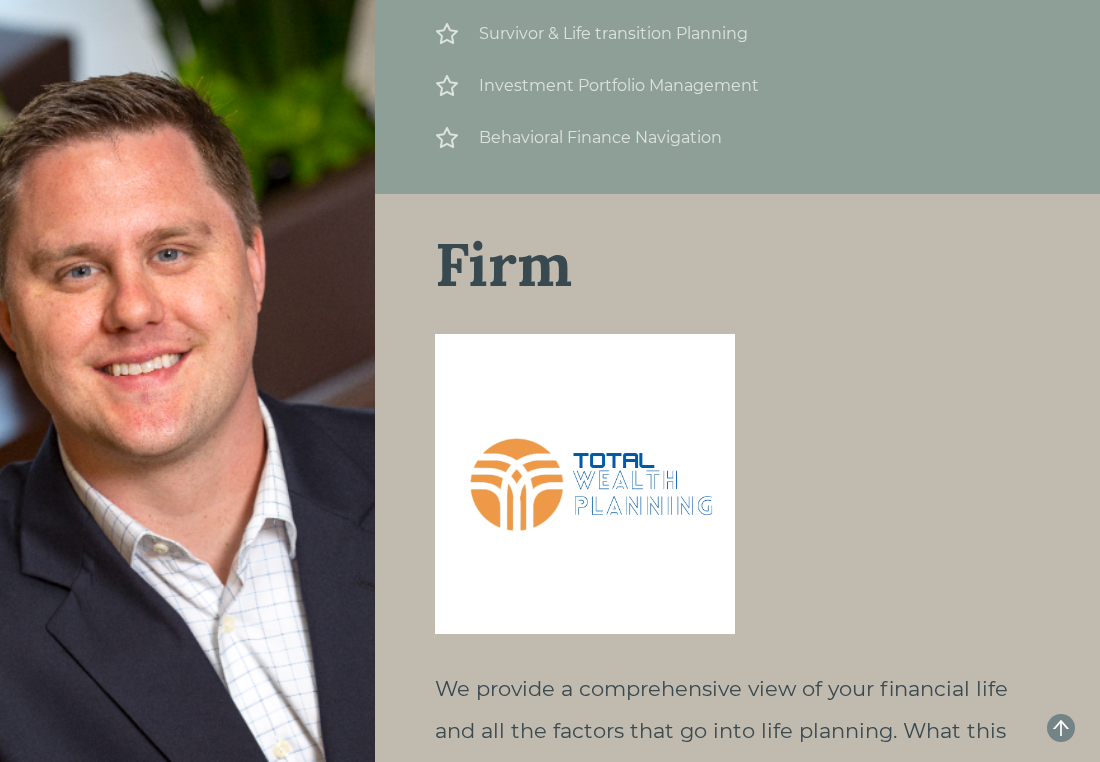 scroll, scrollTop: 1060, scrollLeft: 0, axis: vertical 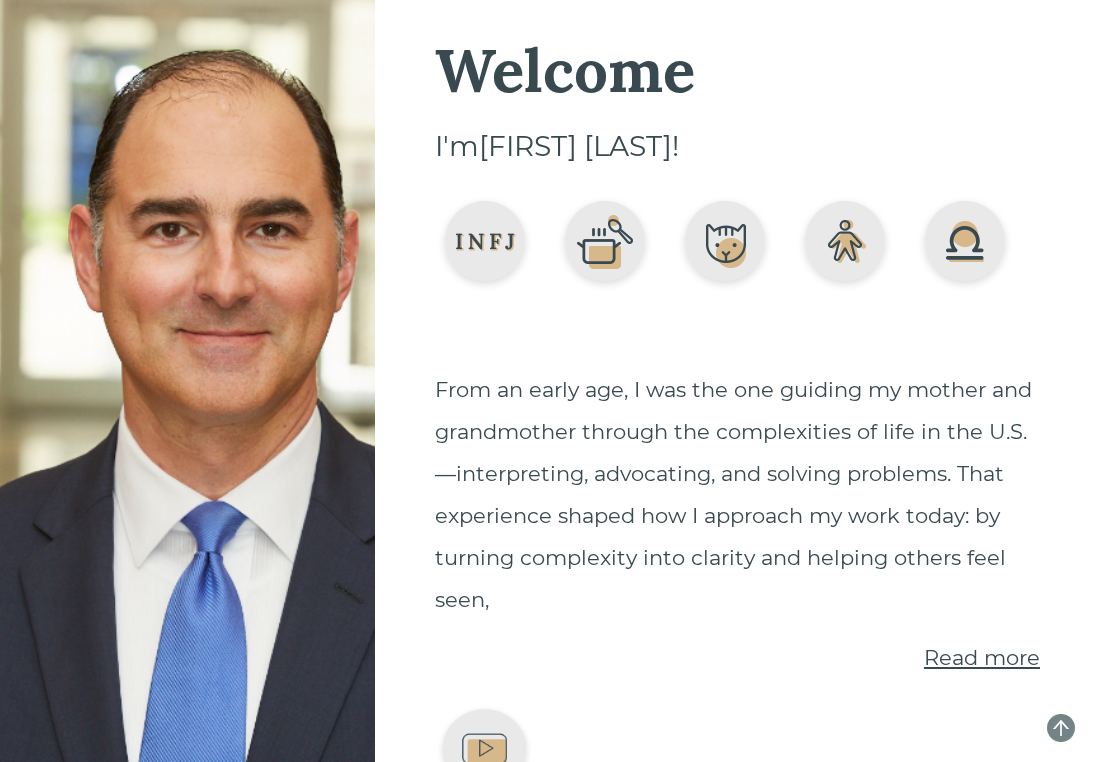 click on "From an early age, I was the one guiding my mother and grandmother through the complexities of life in the U.S.—interpreting, advocating, and solving problems. That experience shaped how I approach my work today: by turning complexity into clarity and helping others feel seen, Read more" at bounding box center (737, 511) 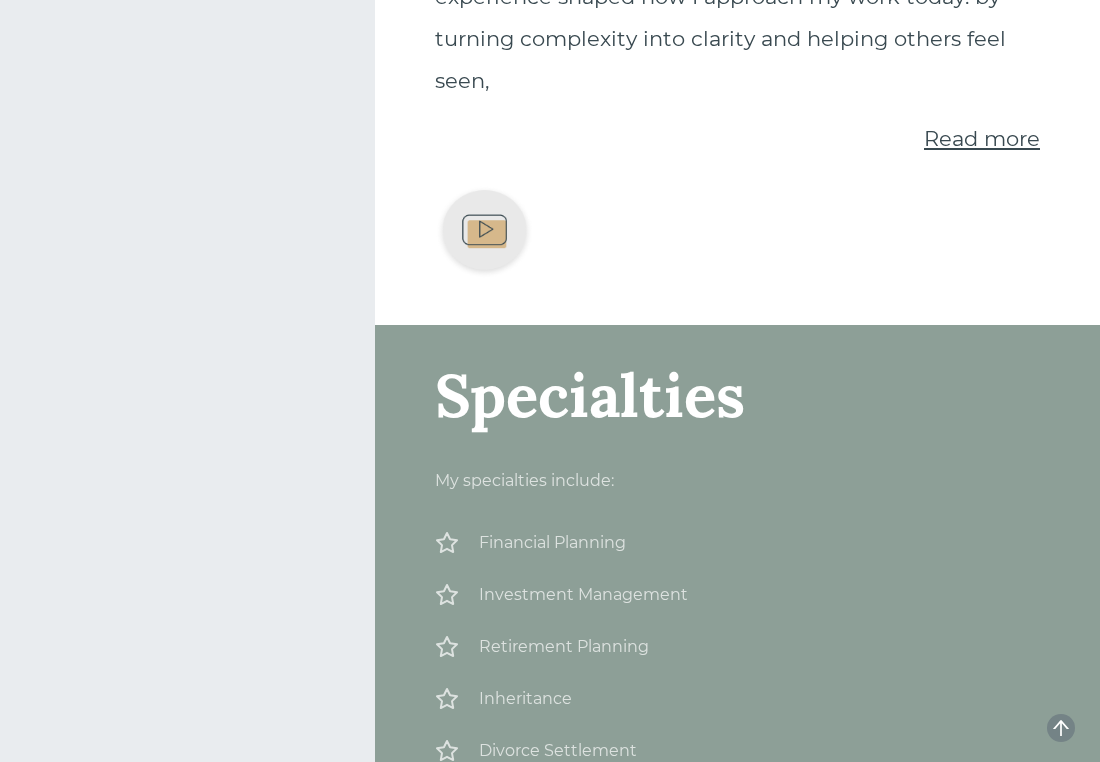 scroll, scrollTop: 480, scrollLeft: 0, axis: vertical 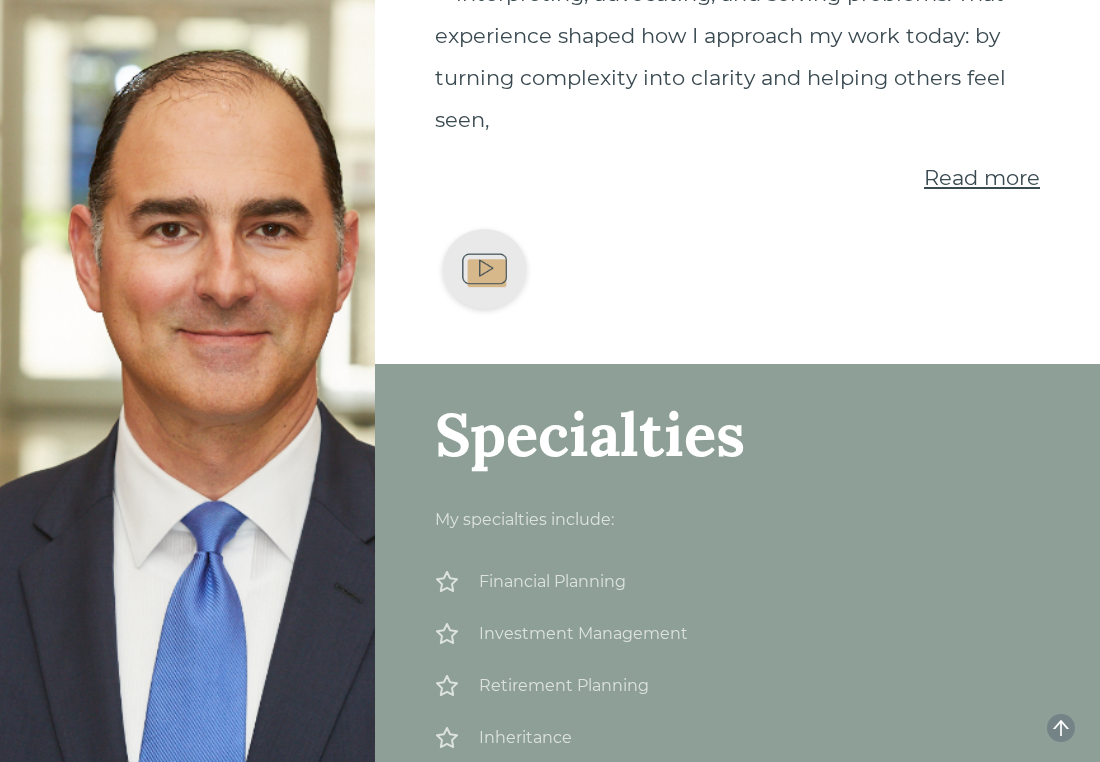 click on "Read more" at bounding box center (982, 177) 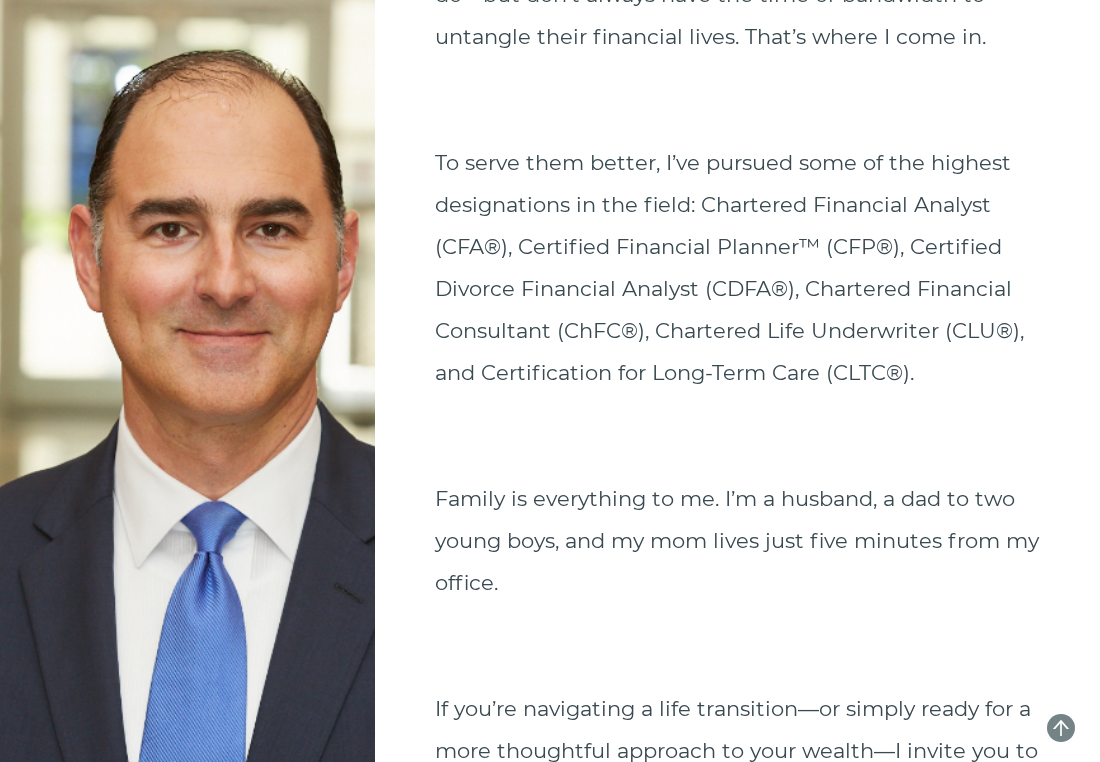 scroll, scrollTop: 2070, scrollLeft: 0, axis: vertical 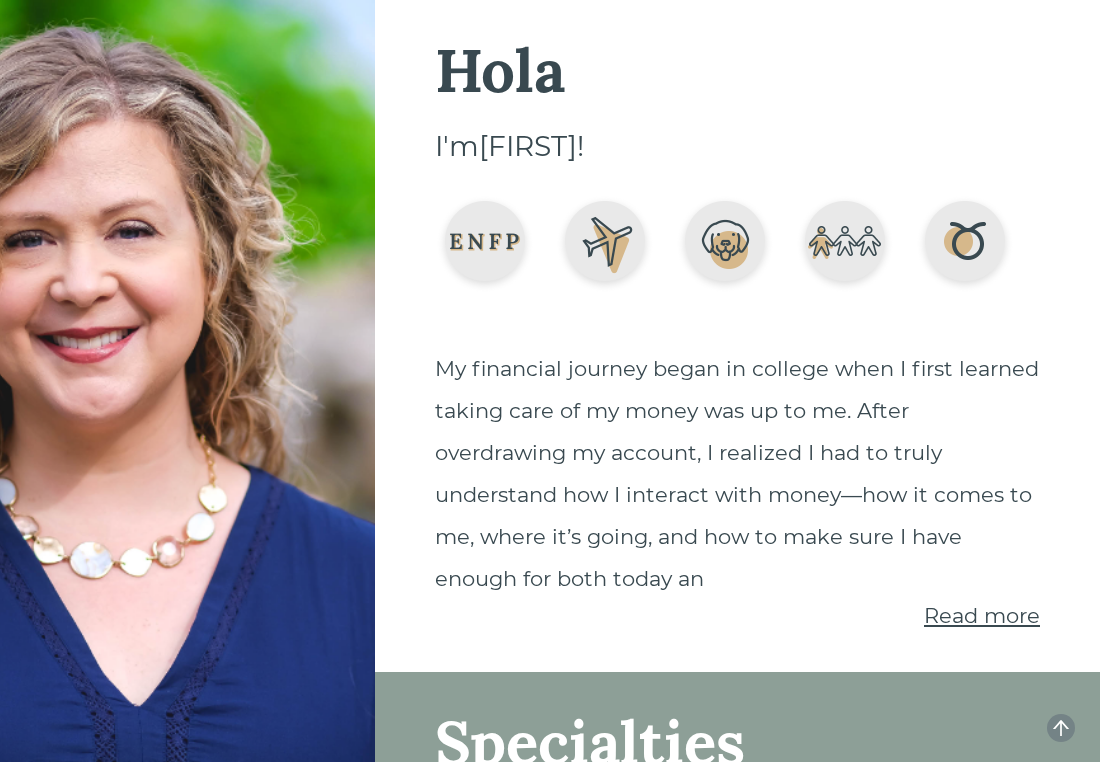click on "Read more" at bounding box center [982, 615] 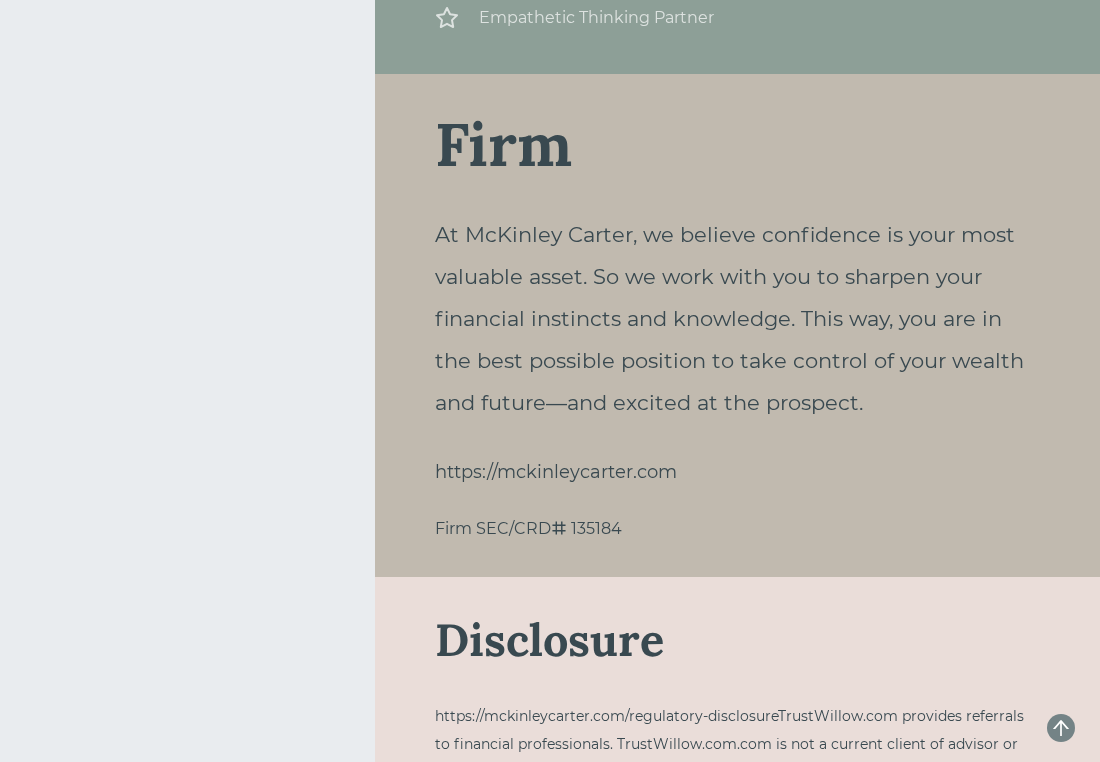 scroll, scrollTop: 1854, scrollLeft: 0, axis: vertical 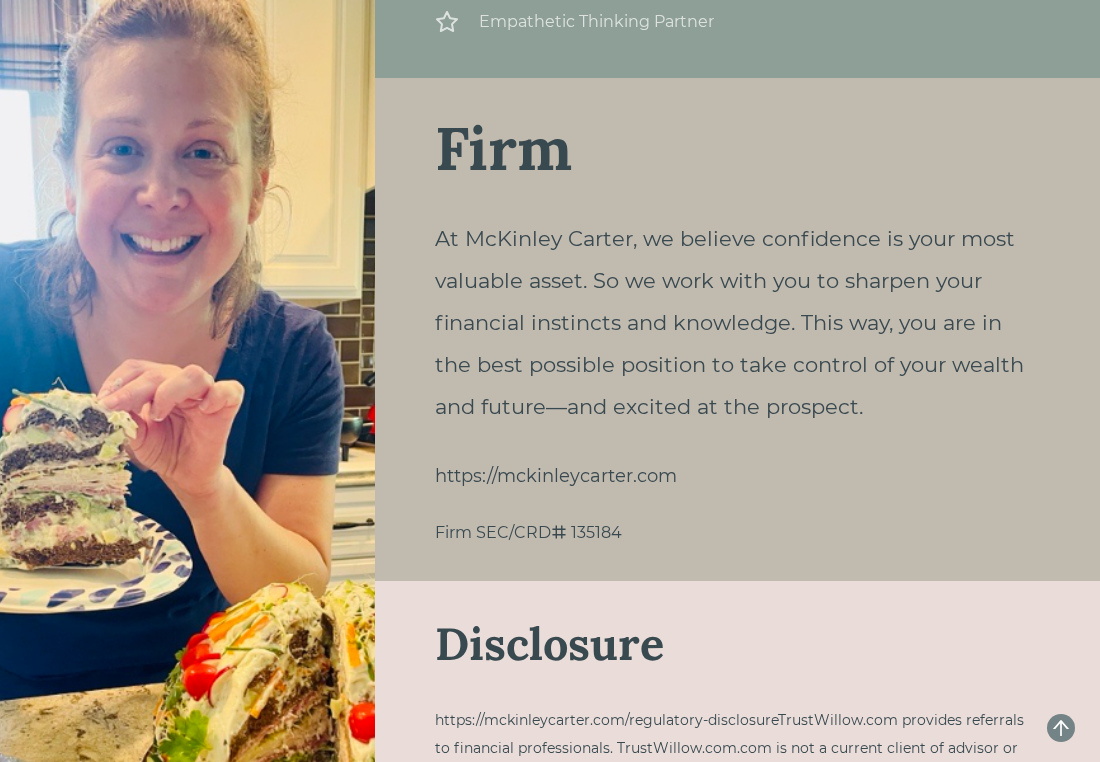 click on "https://mckinleycarter.com" at bounding box center (737, 476) 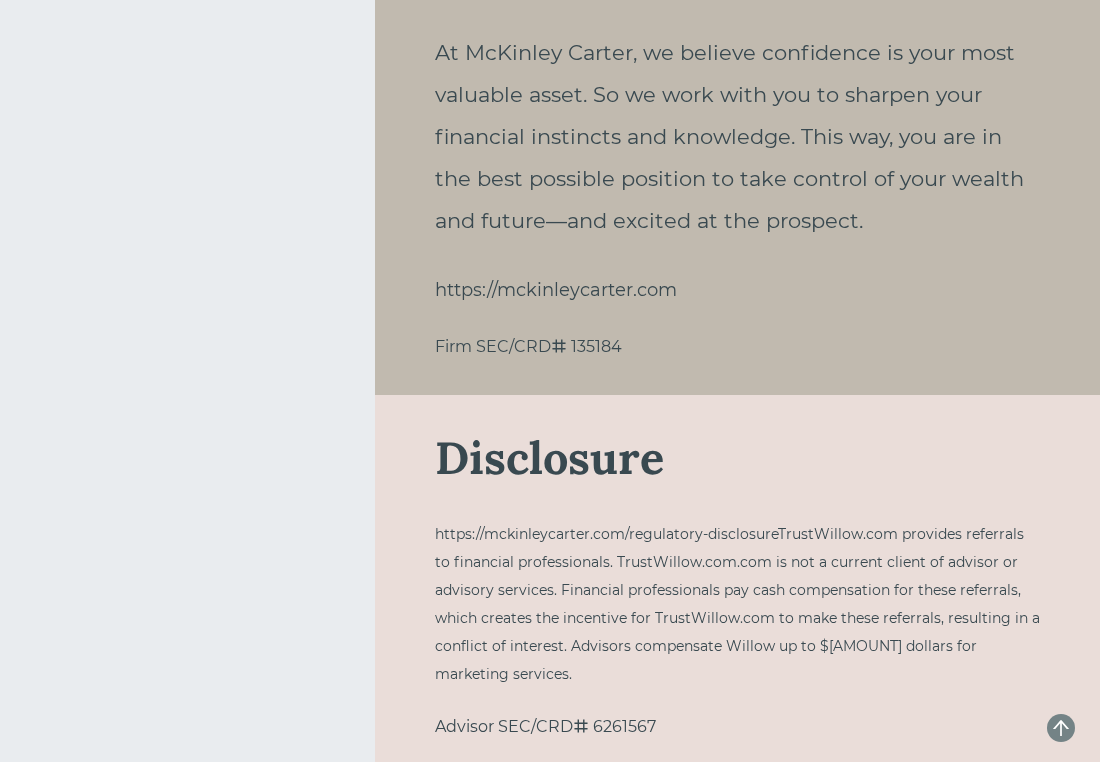 scroll, scrollTop: 2054, scrollLeft: 0, axis: vertical 